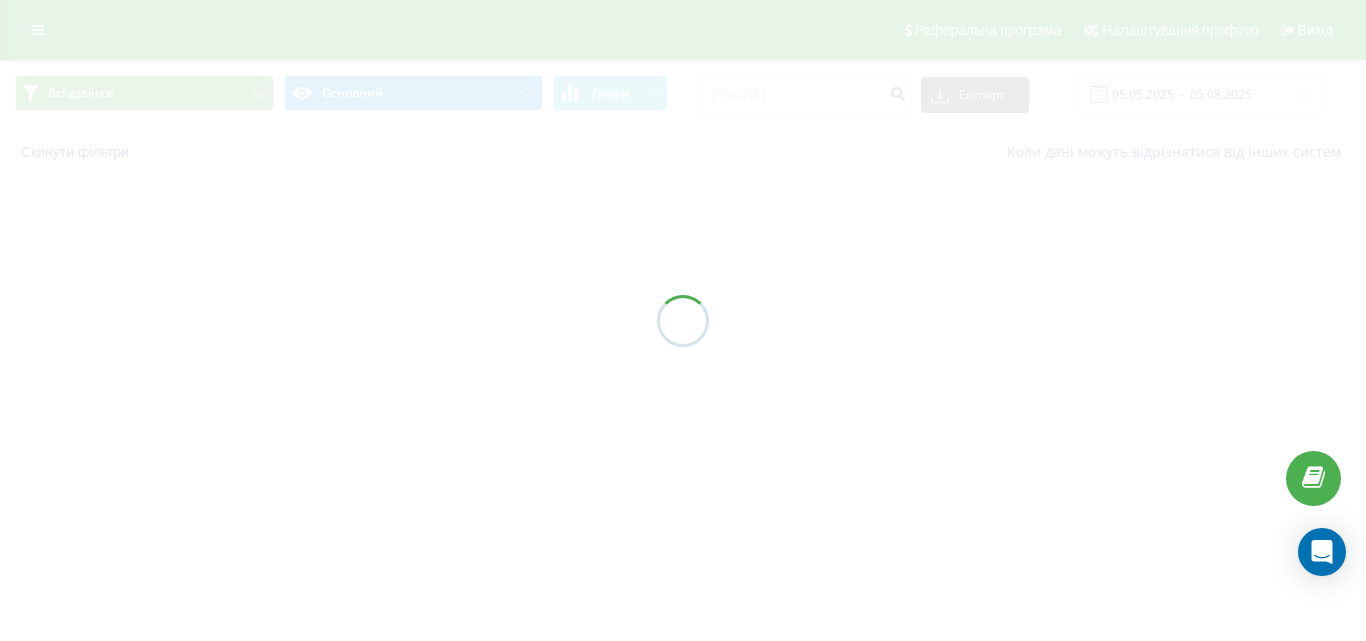 scroll, scrollTop: 0, scrollLeft: 0, axis: both 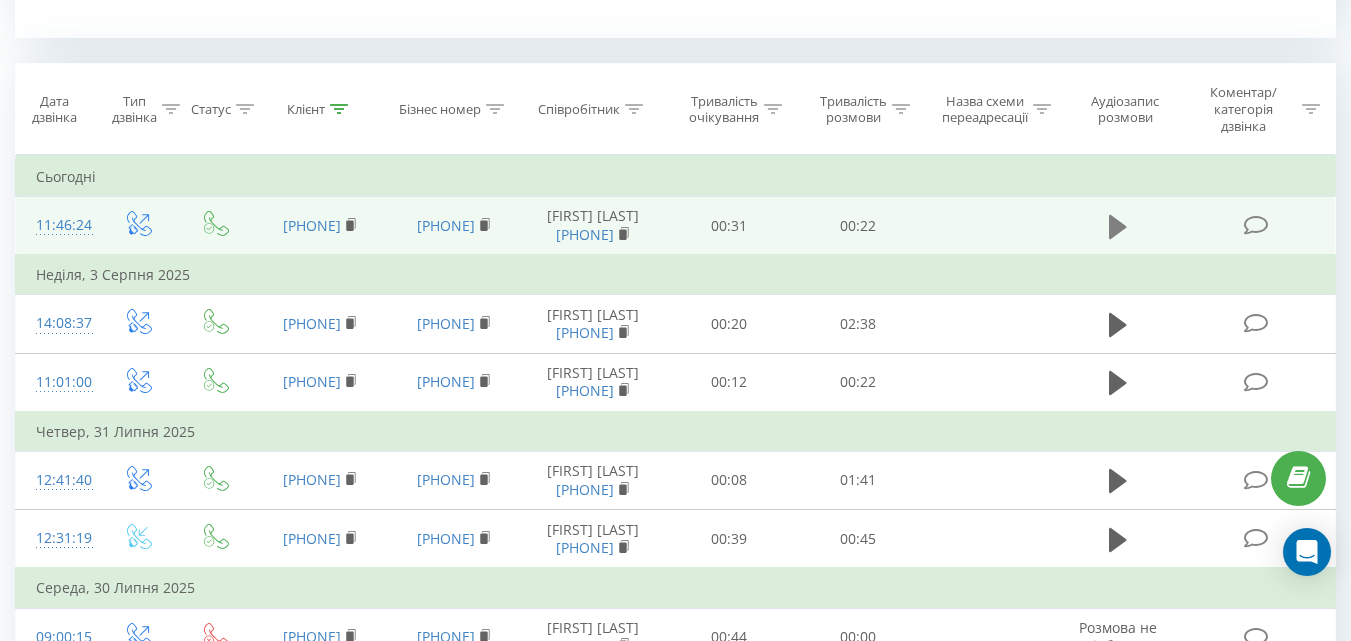 click 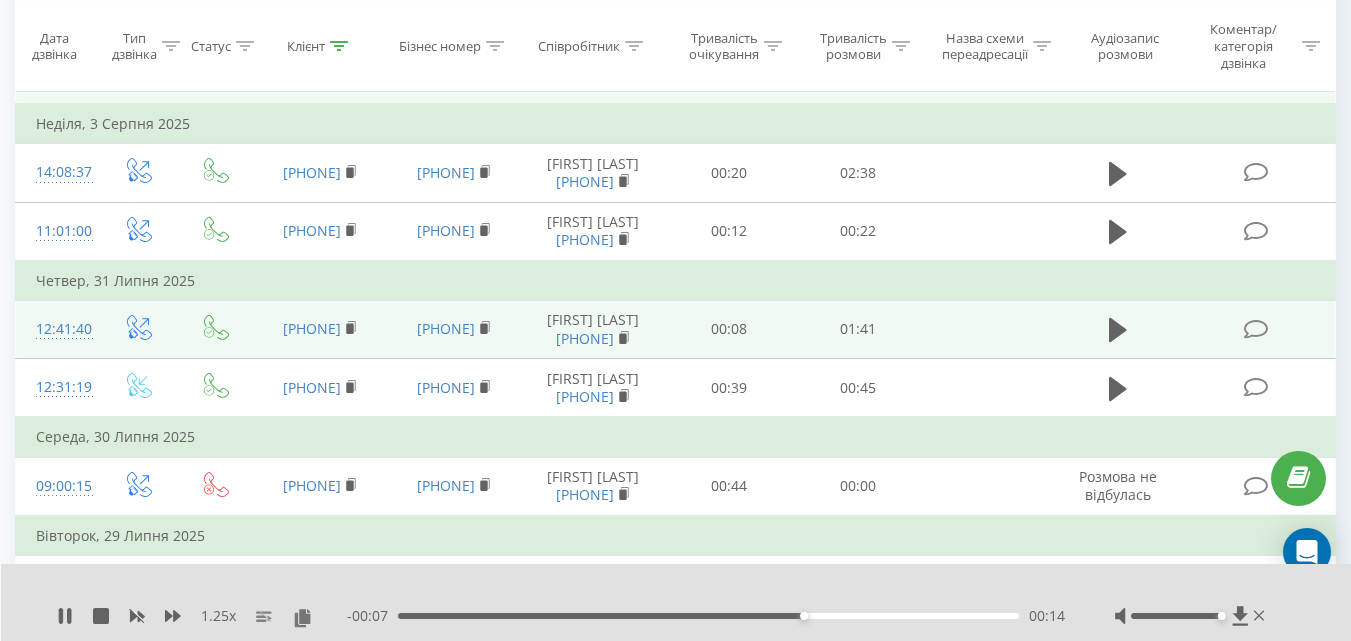 scroll, scrollTop: 1000, scrollLeft: 0, axis: vertical 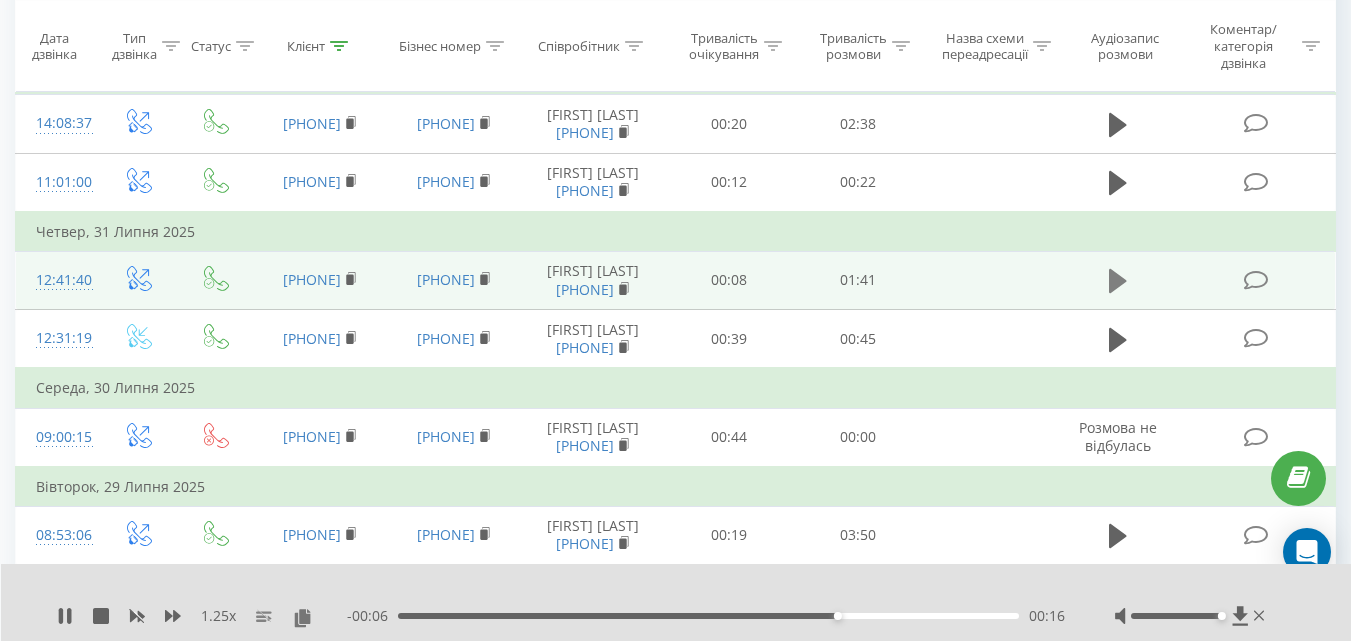 click 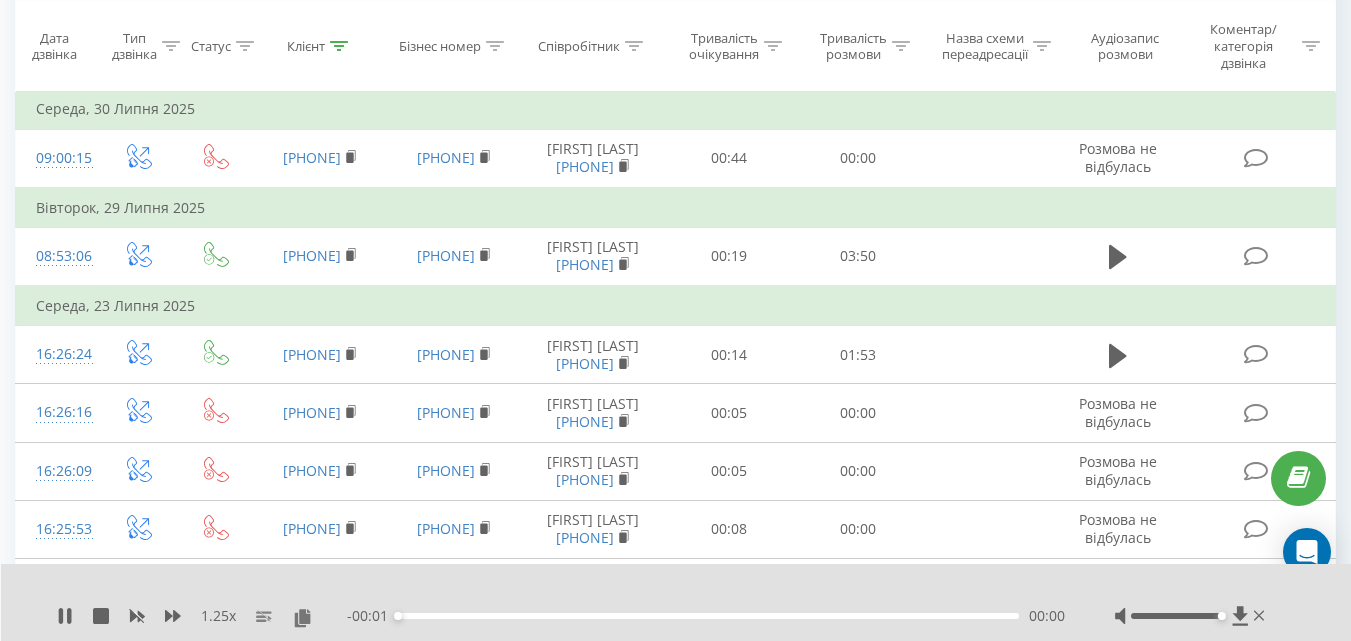 scroll, scrollTop: 1300, scrollLeft: 0, axis: vertical 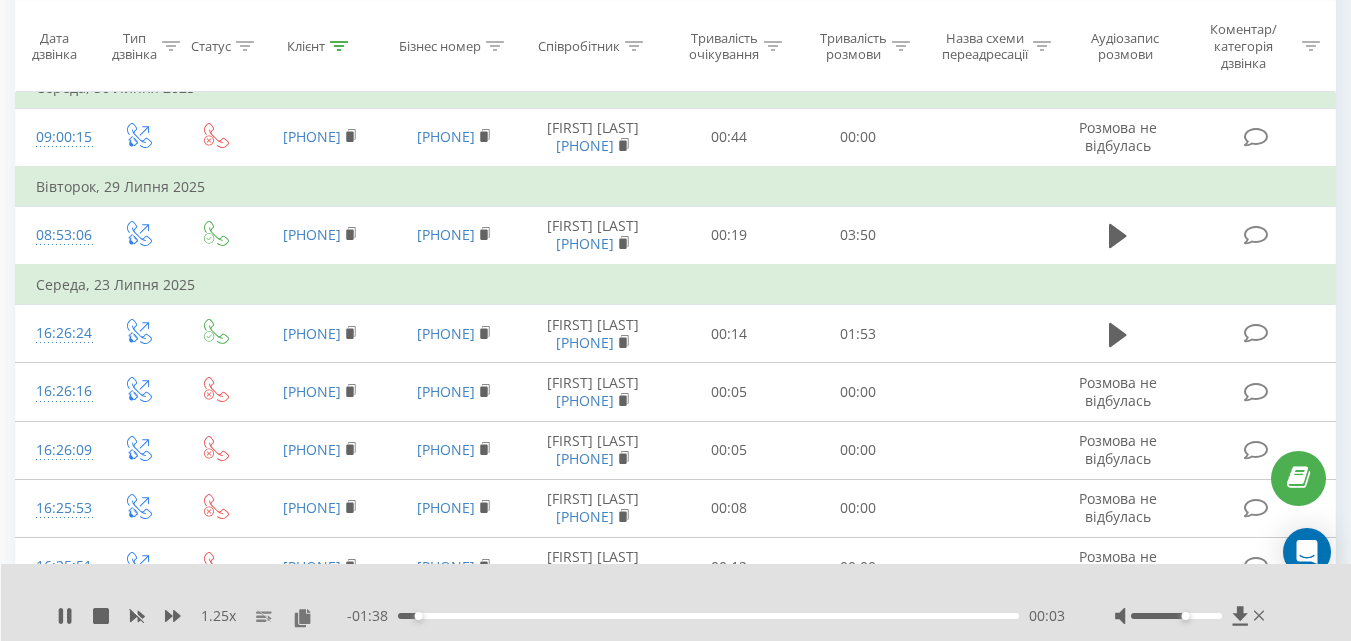 click at bounding box center (1176, 616) 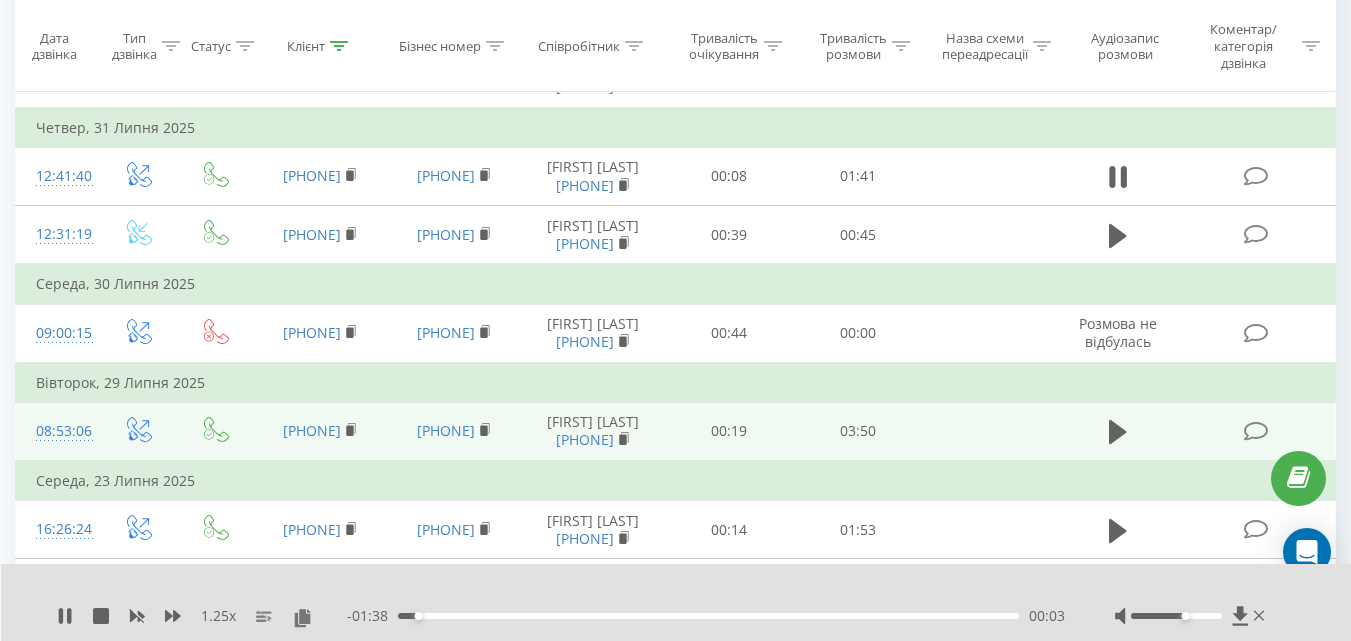 scroll, scrollTop: 1100, scrollLeft: 0, axis: vertical 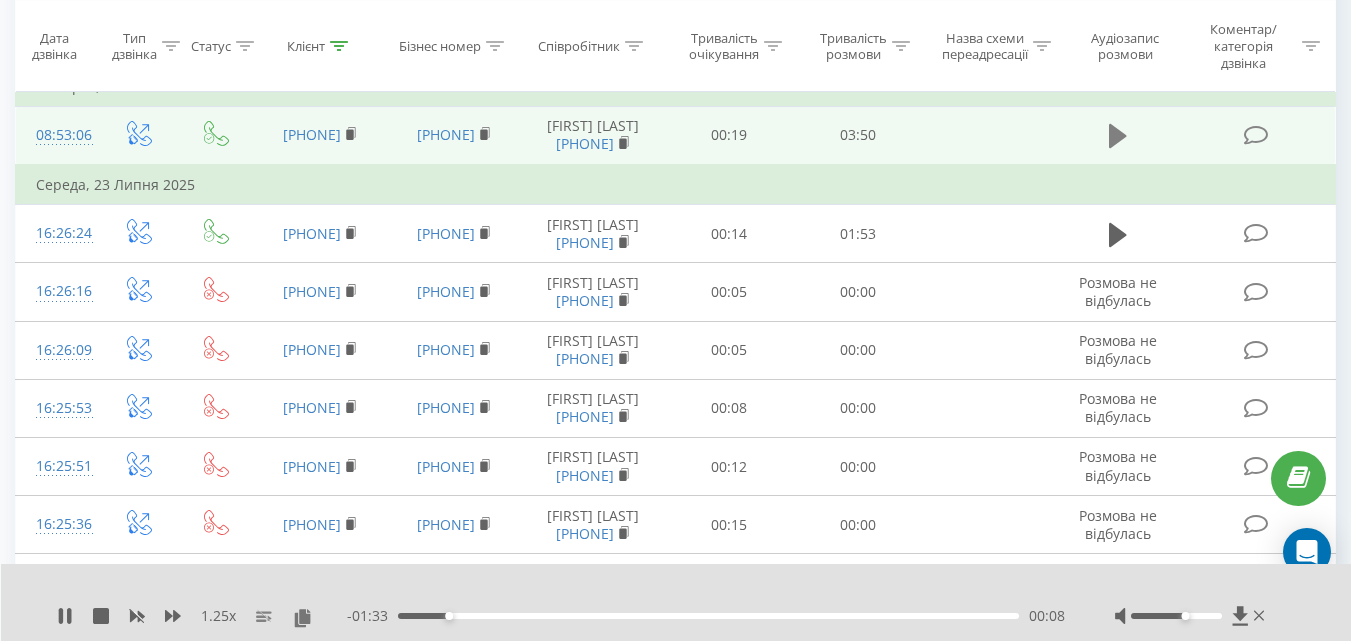 click 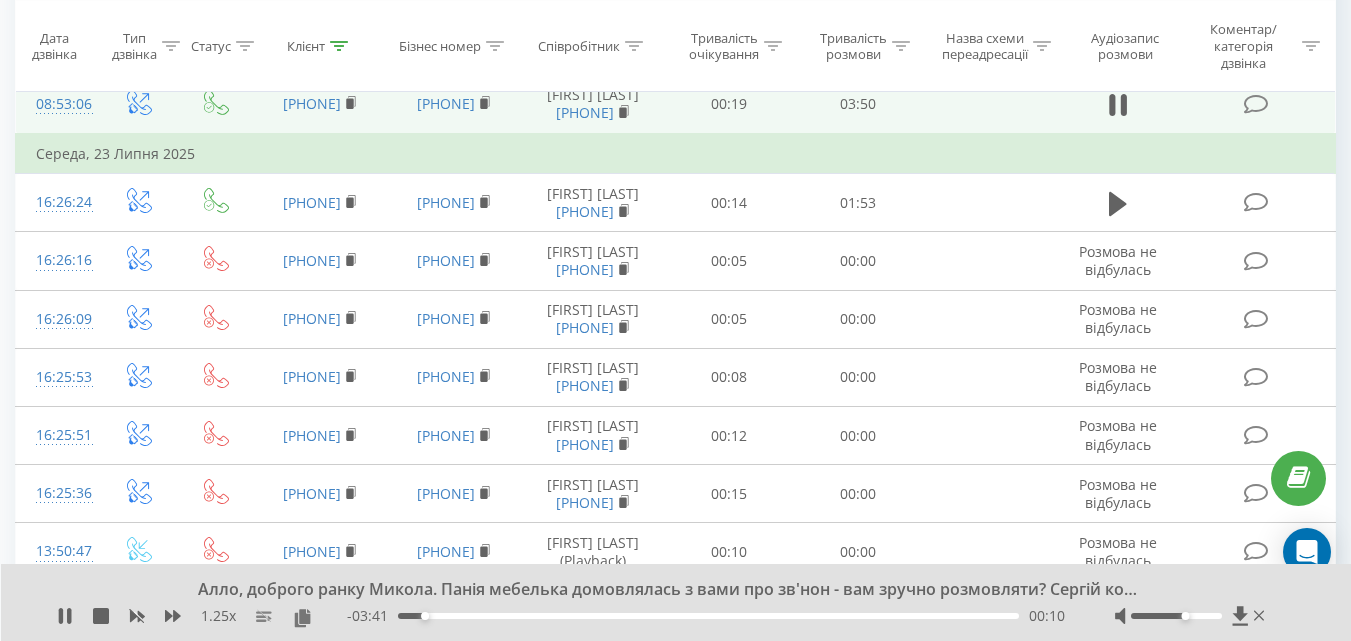 scroll, scrollTop: 1400, scrollLeft: 0, axis: vertical 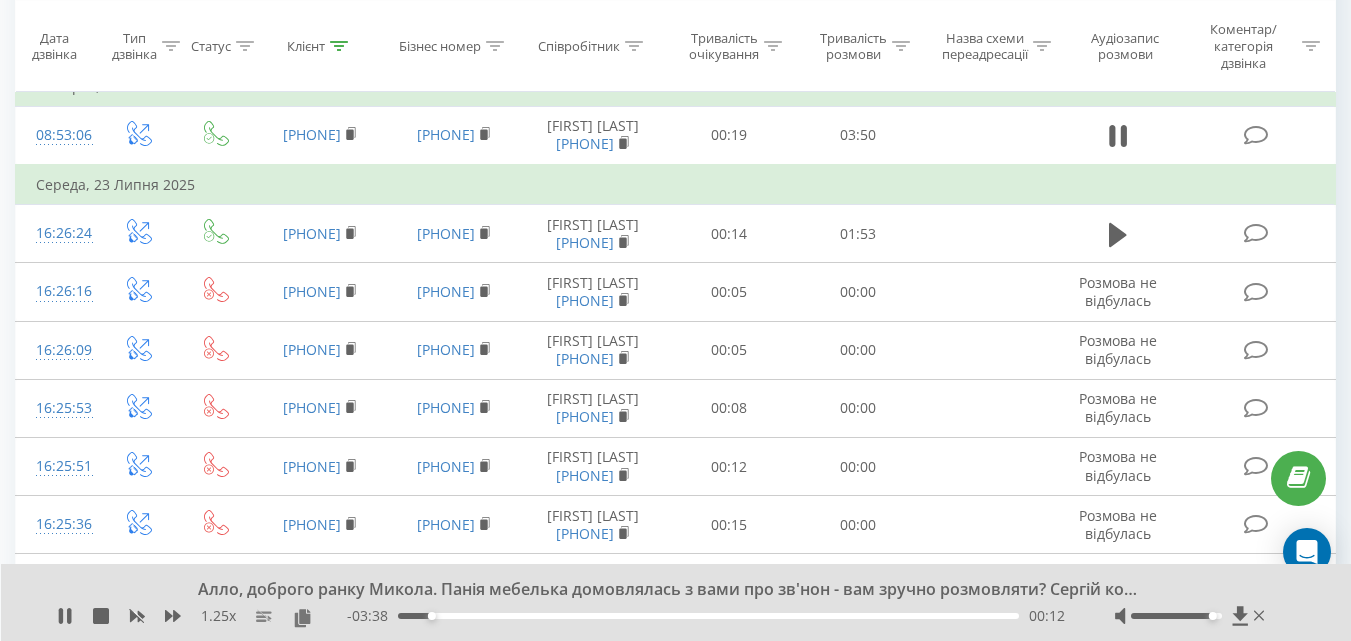 drag, startPoint x: 1191, startPoint y: 617, endPoint x: 1208, endPoint y: 616, distance: 17.029387 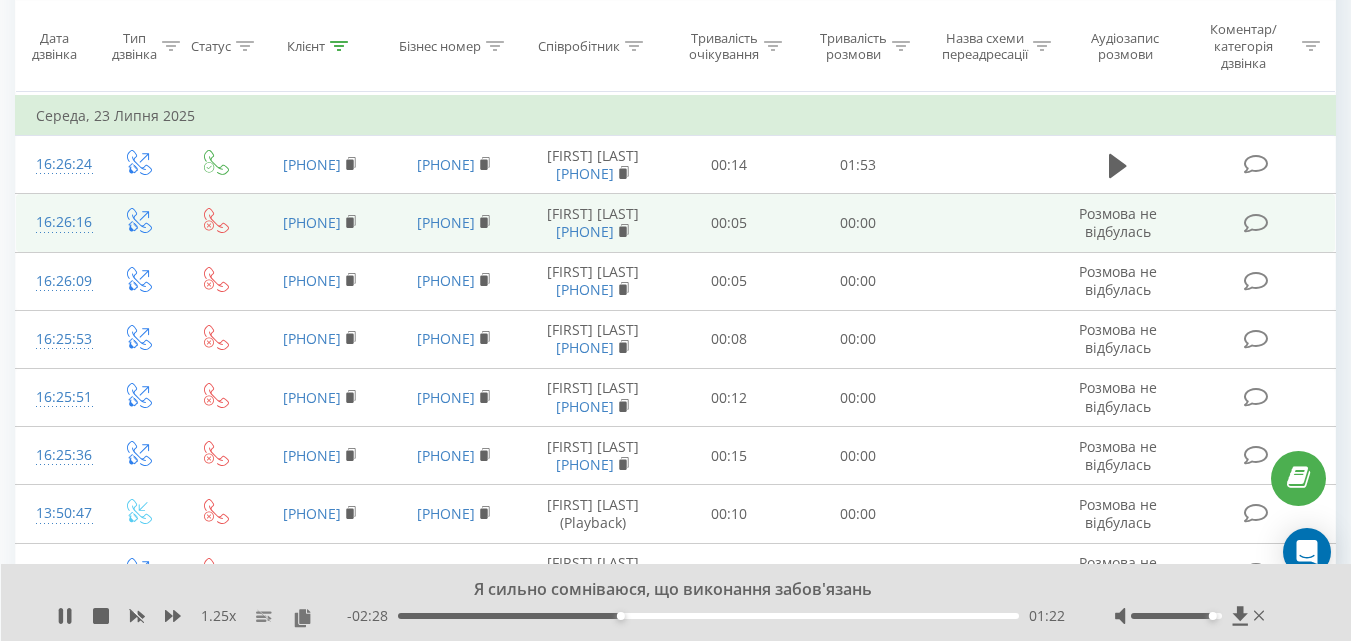 scroll, scrollTop: 1500, scrollLeft: 0, axis: vertical 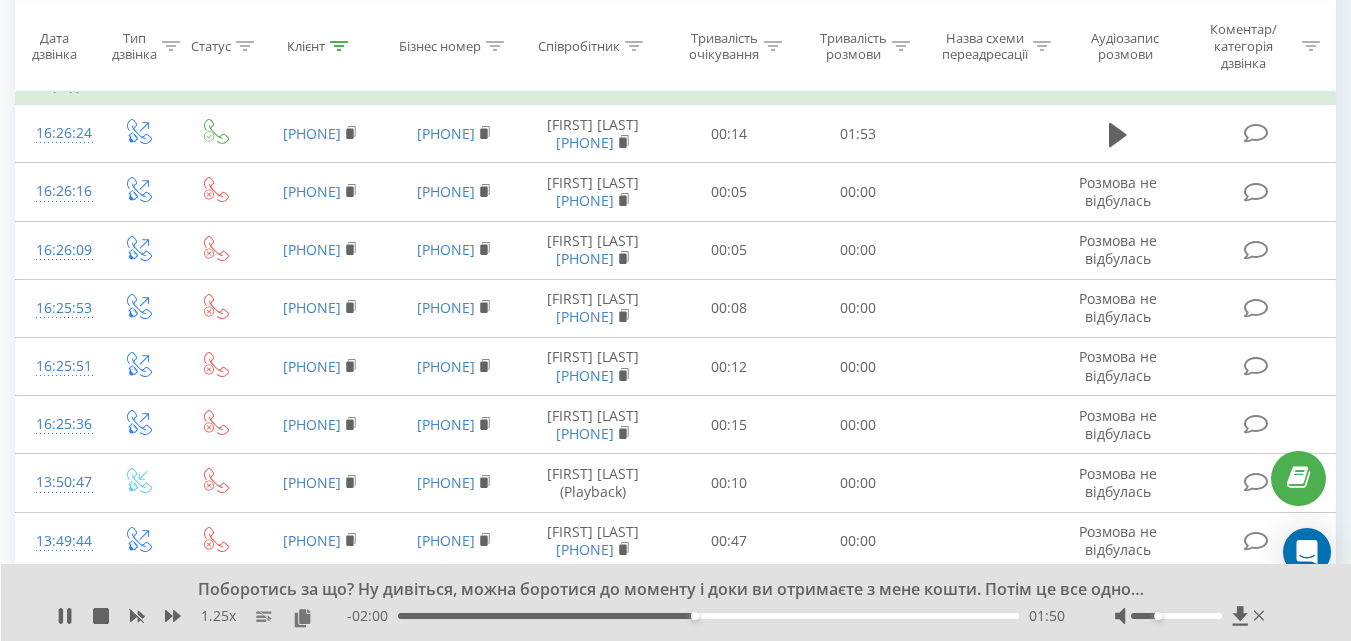 click at bounding box center (1176, 616) 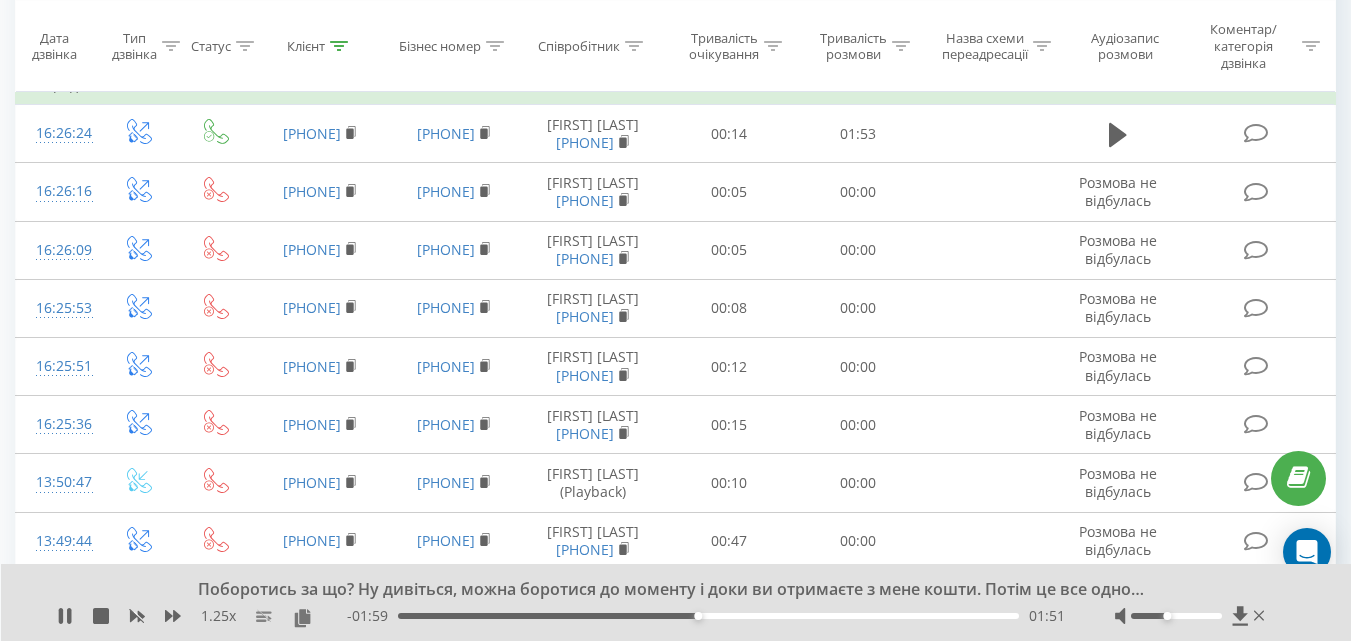 click at bounding box center [1167, 616] 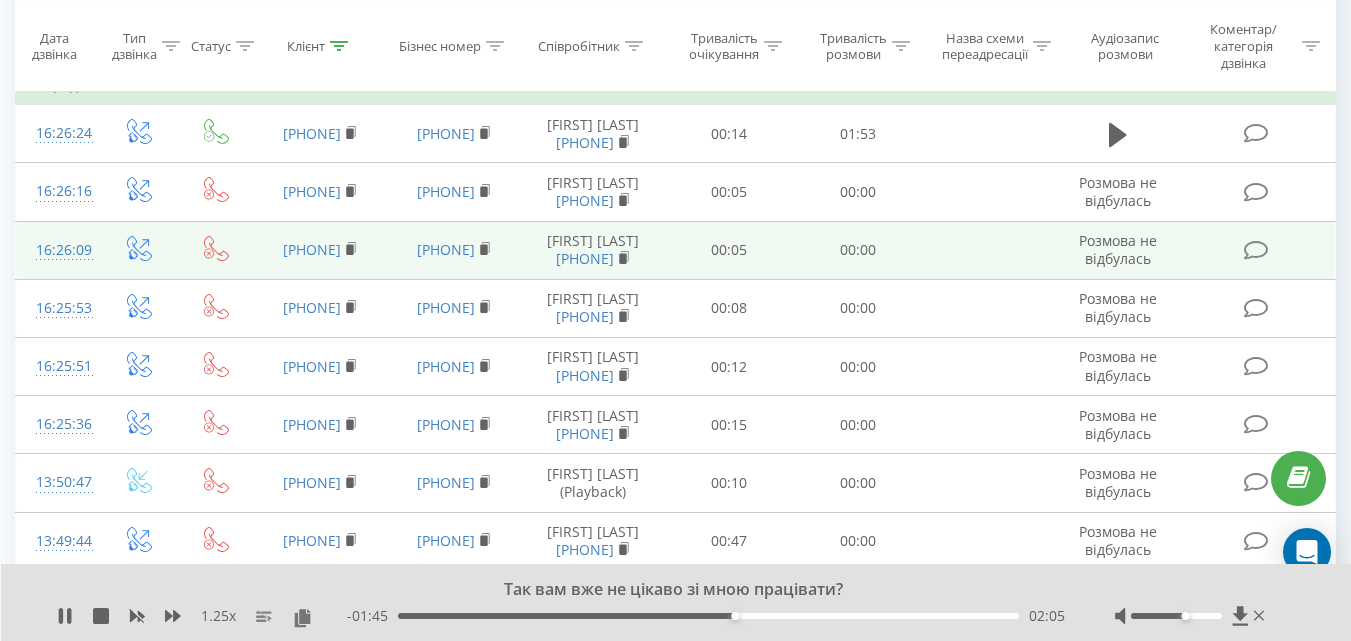 drag, startPoint x: 1176, startPoint y: 620, endPoint x: 1110, endPoint y: 554, distance: 93.3381 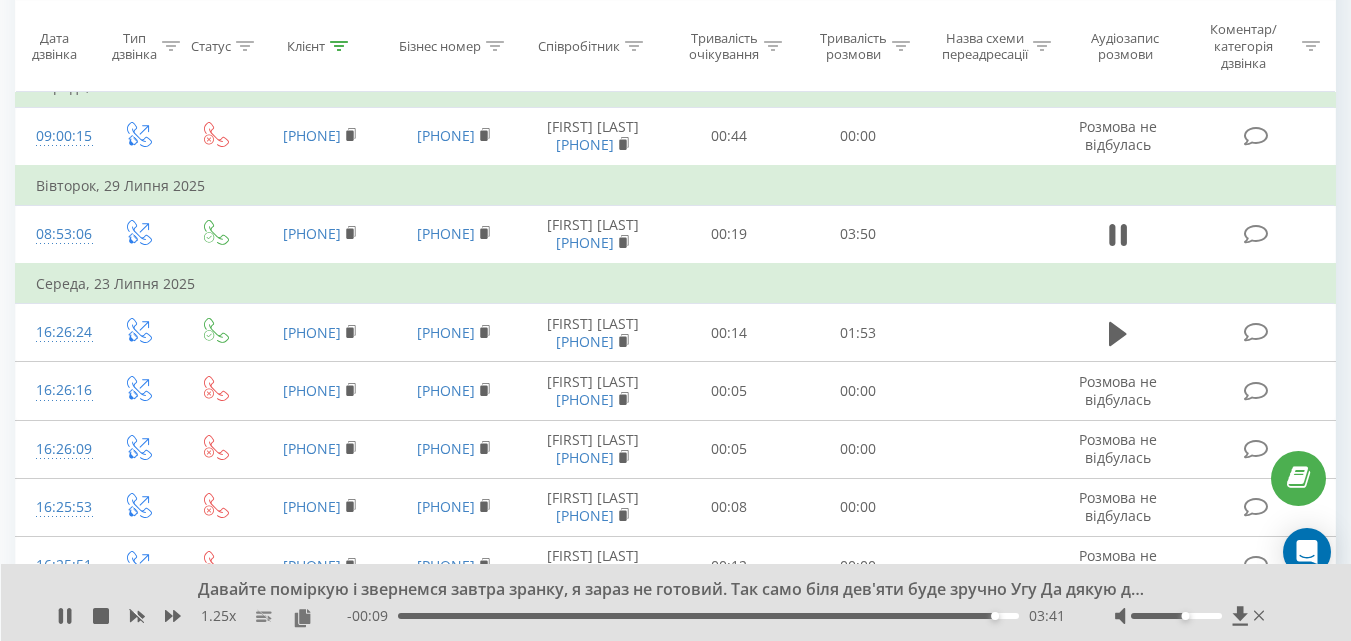 scroll, scrollTop: 1300, scrollLeft: 0, axis: vertical 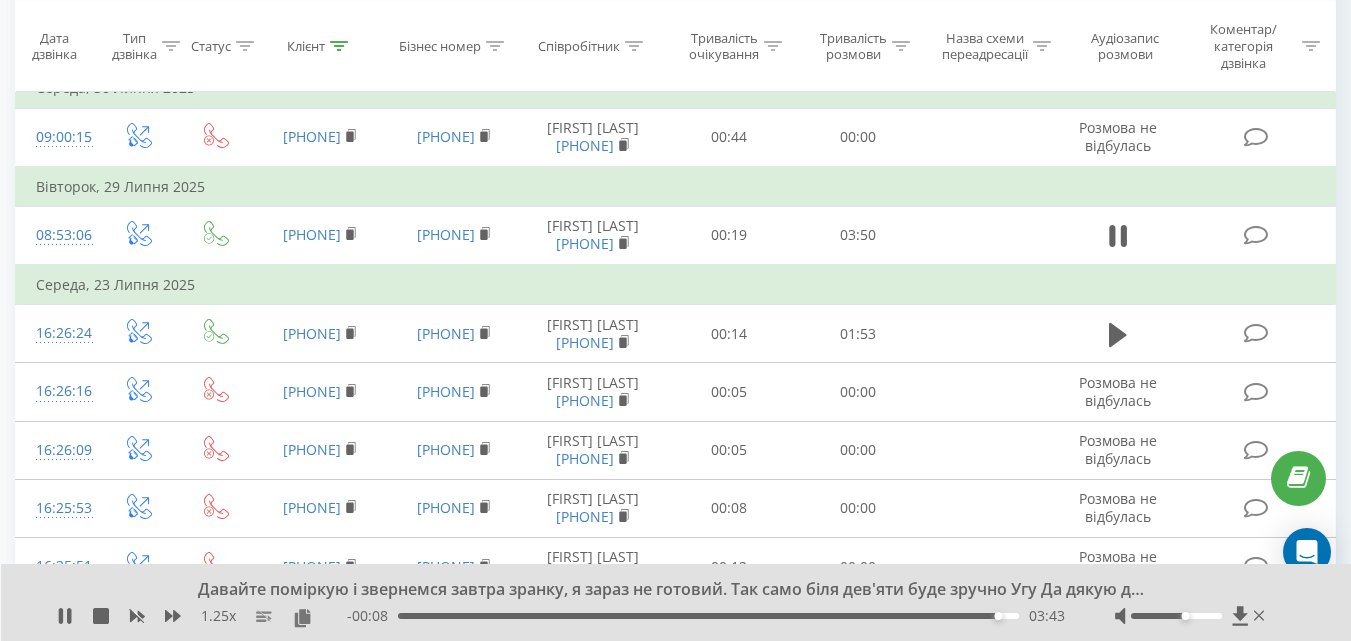 click 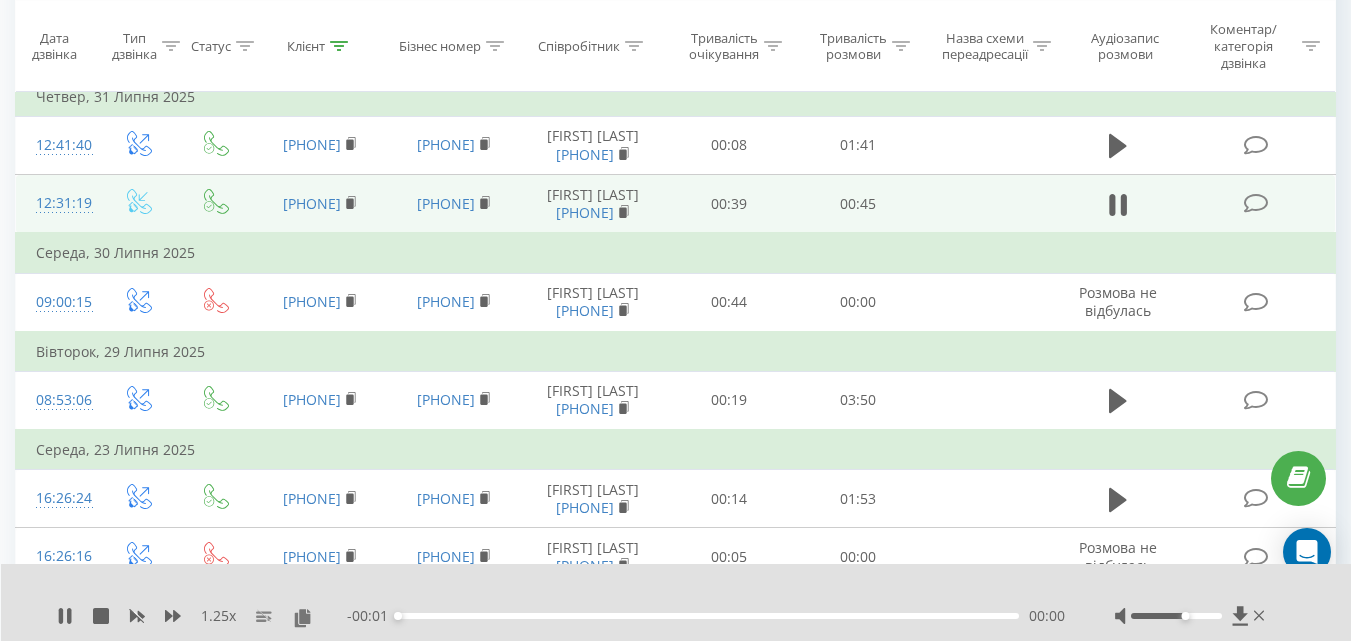 scroll, scrollTop: 1100, scrollLeft: 0, axis: vertical 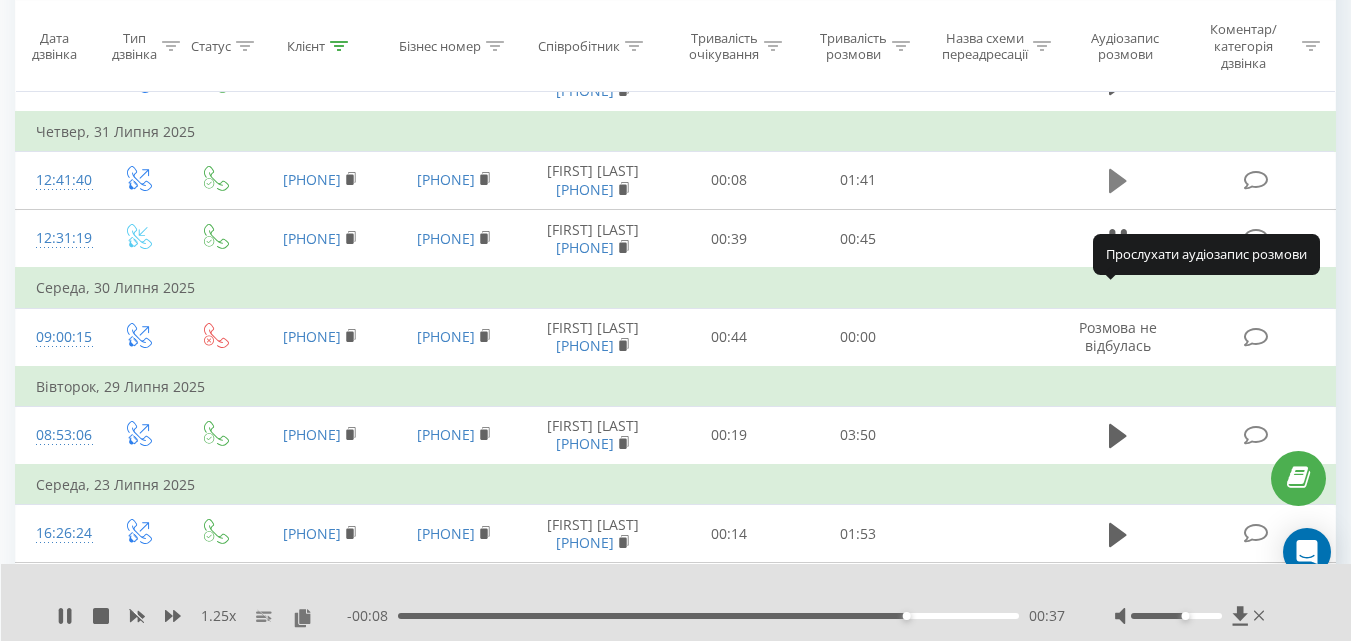 click 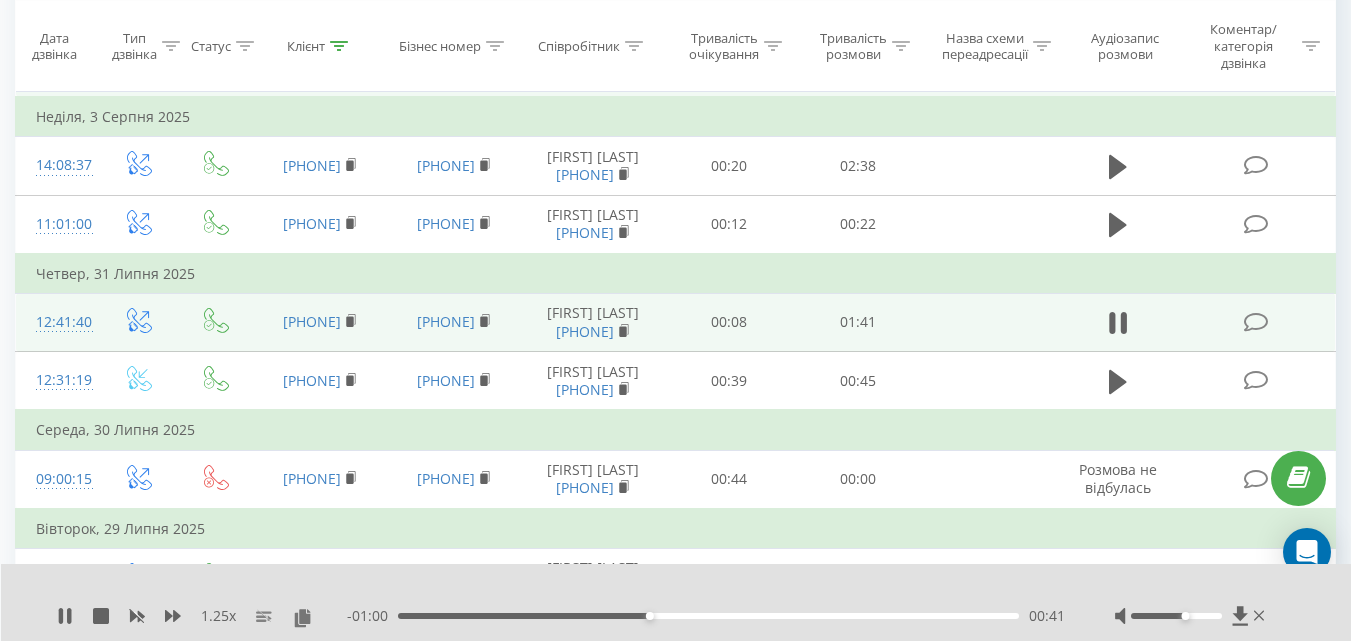 scroll, scrollTop: 1000, scrollLeft: 0, axis: vertical 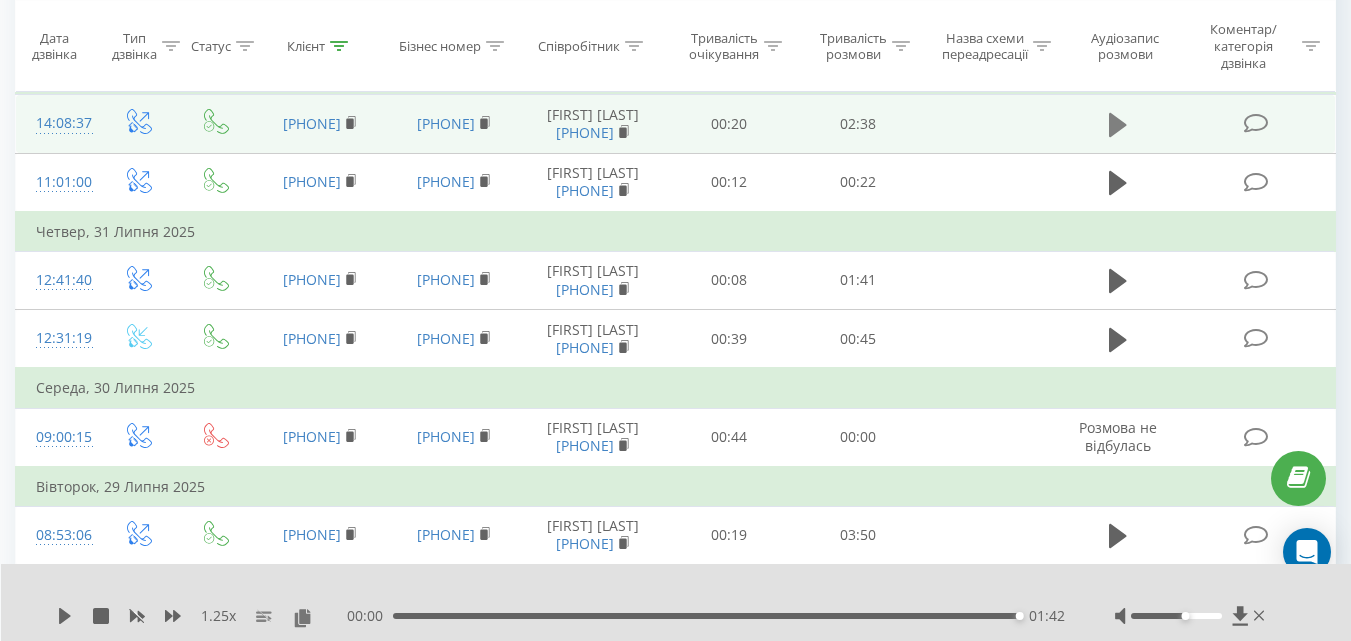 click 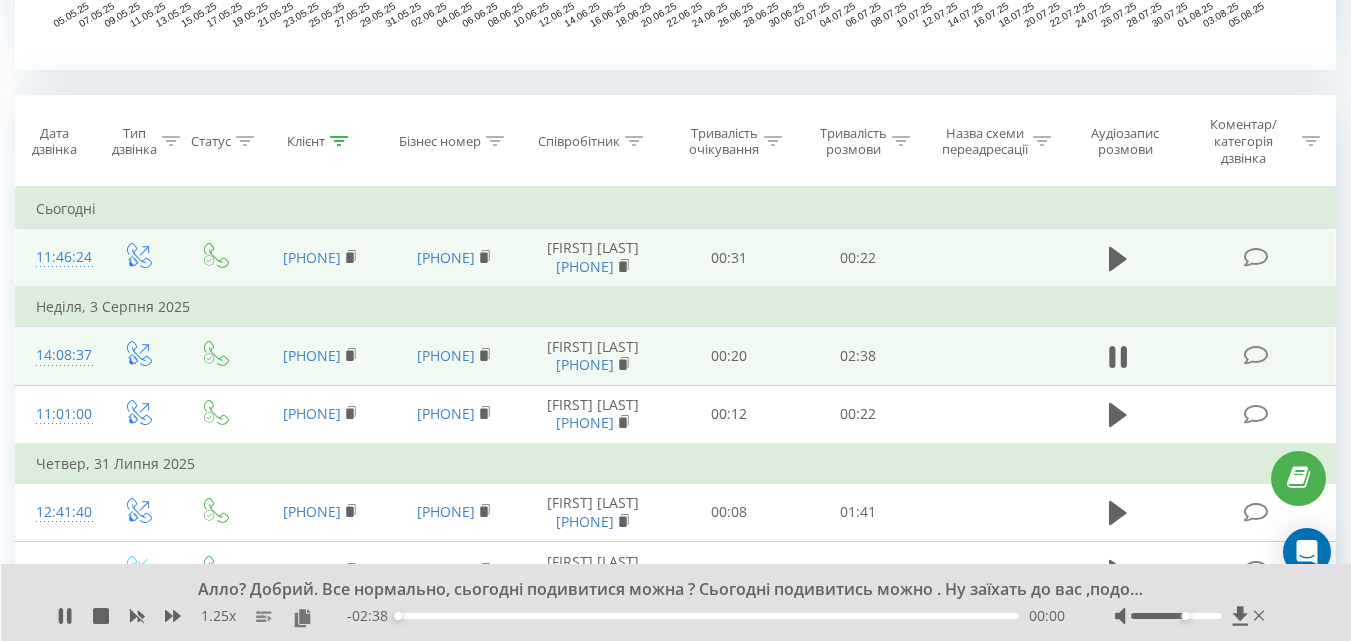 scroll, scrollTop: 800, scrollLeft: 0, axis: vertical 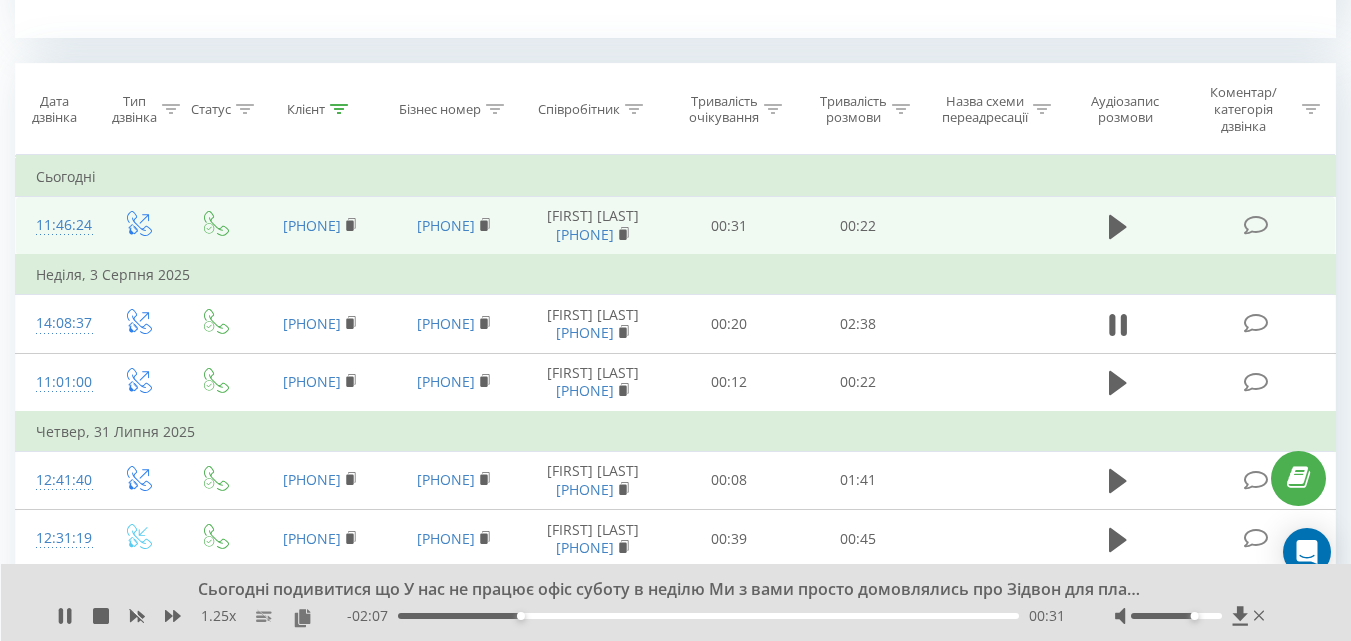 drag, startPoint x: 1194, startPoint y: 617, endPoint x: 1197, endPoint y: 533, distance: 84.05355 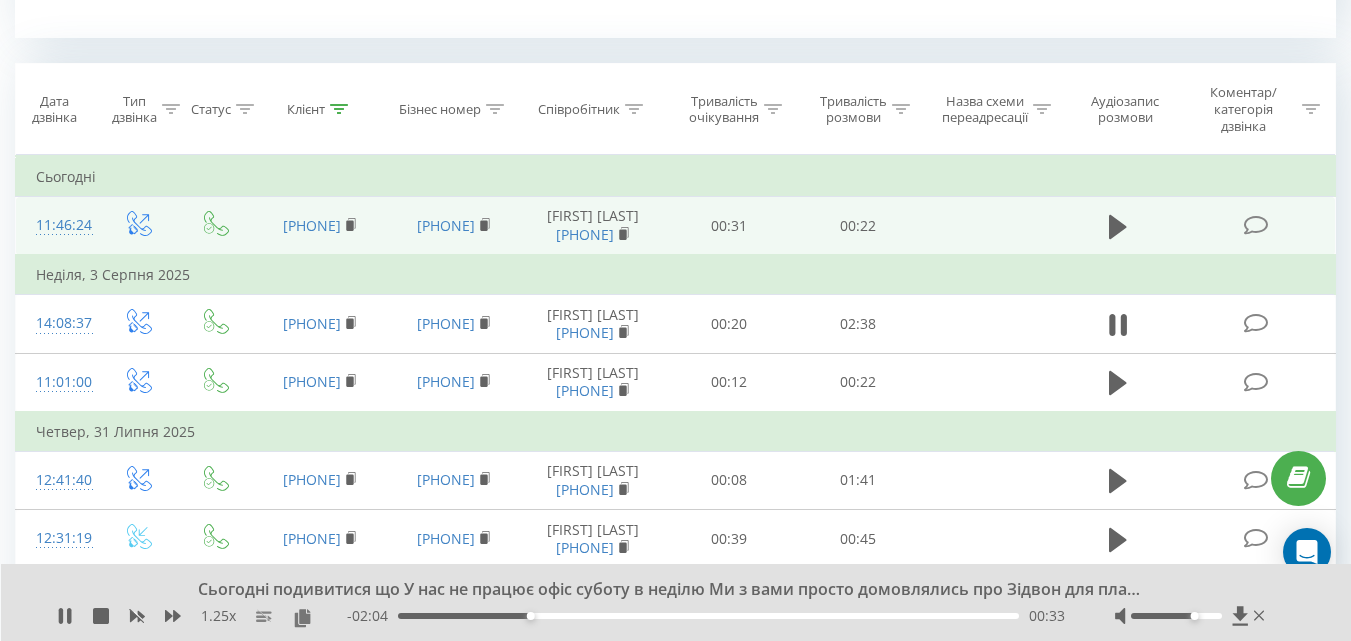 scroll, scrollTop: 794, scrollLeft: 0, axis: vertical 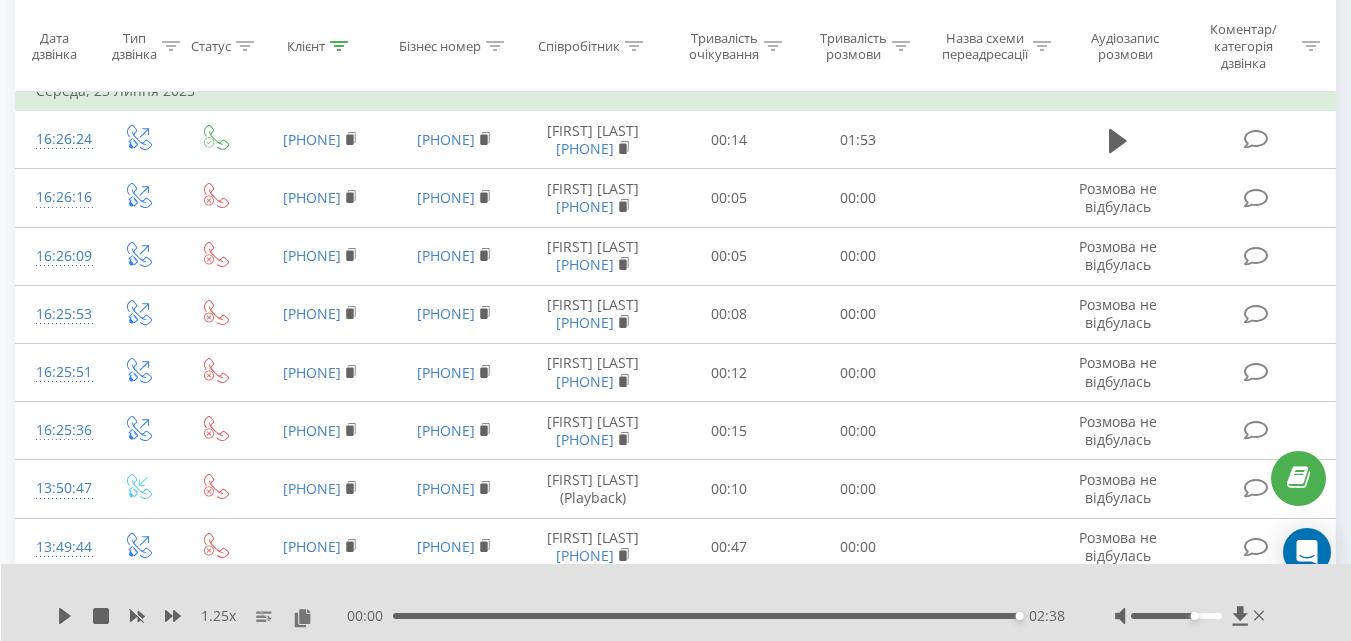 click 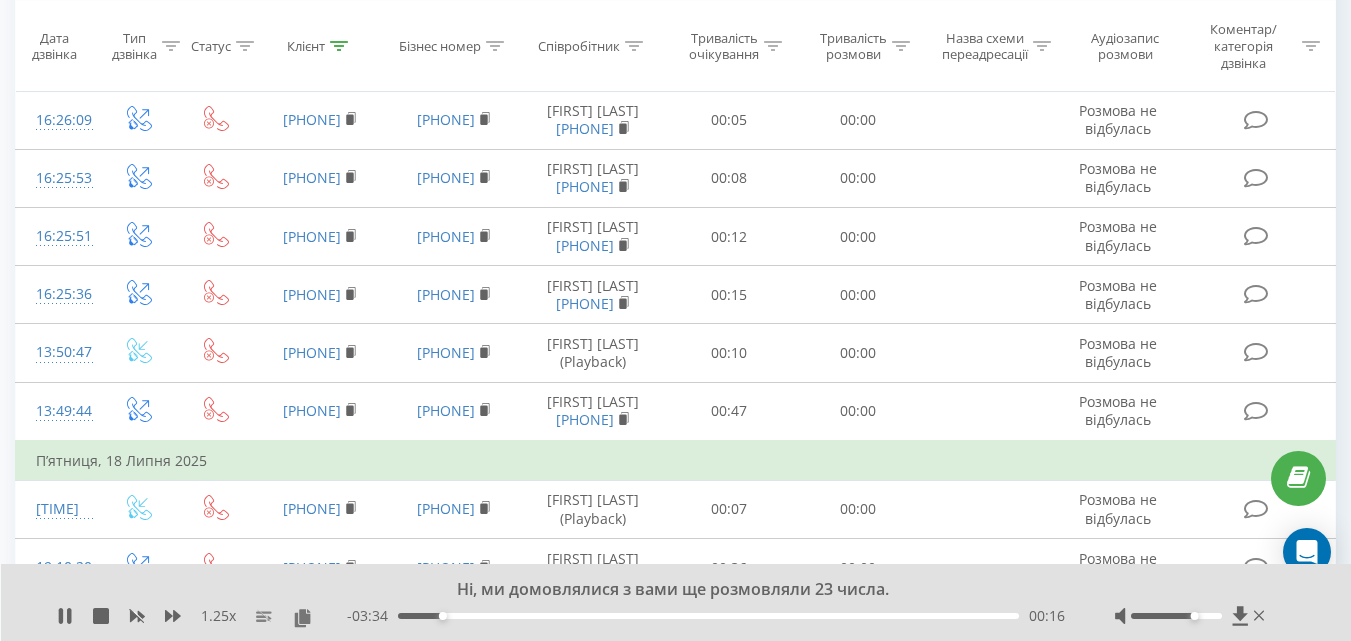 scroll, scrollTop: 1594, scrollLeft: 0, axis: vertical 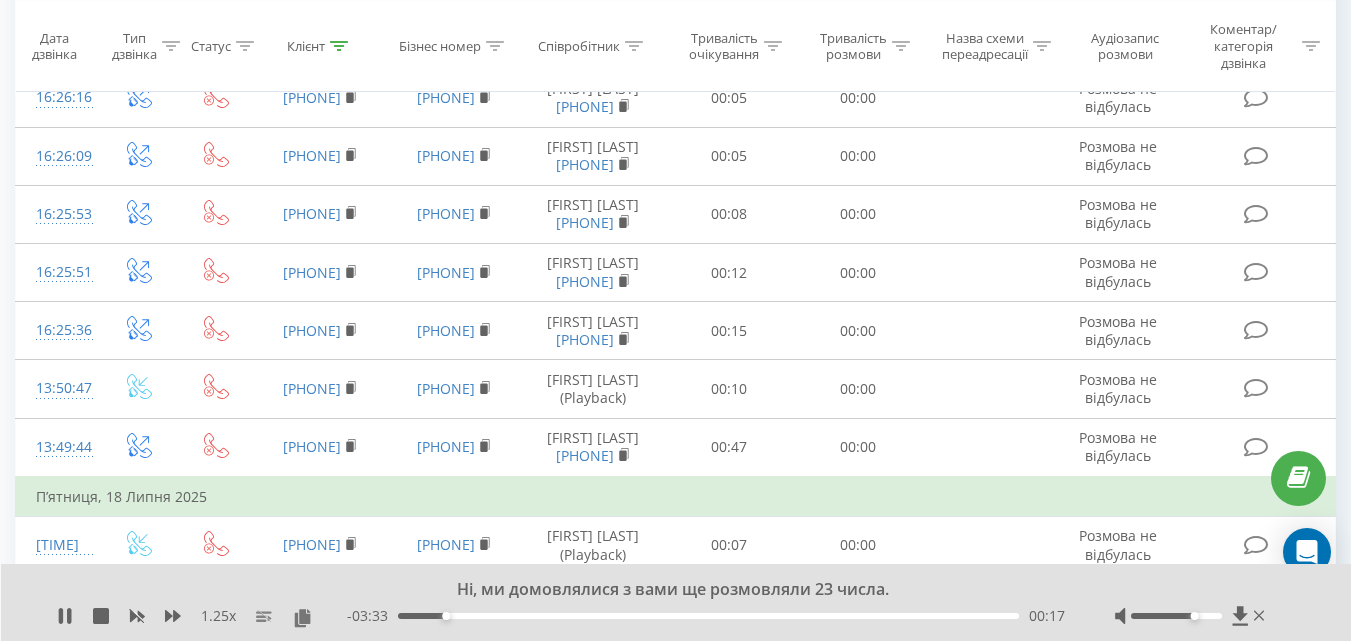 click 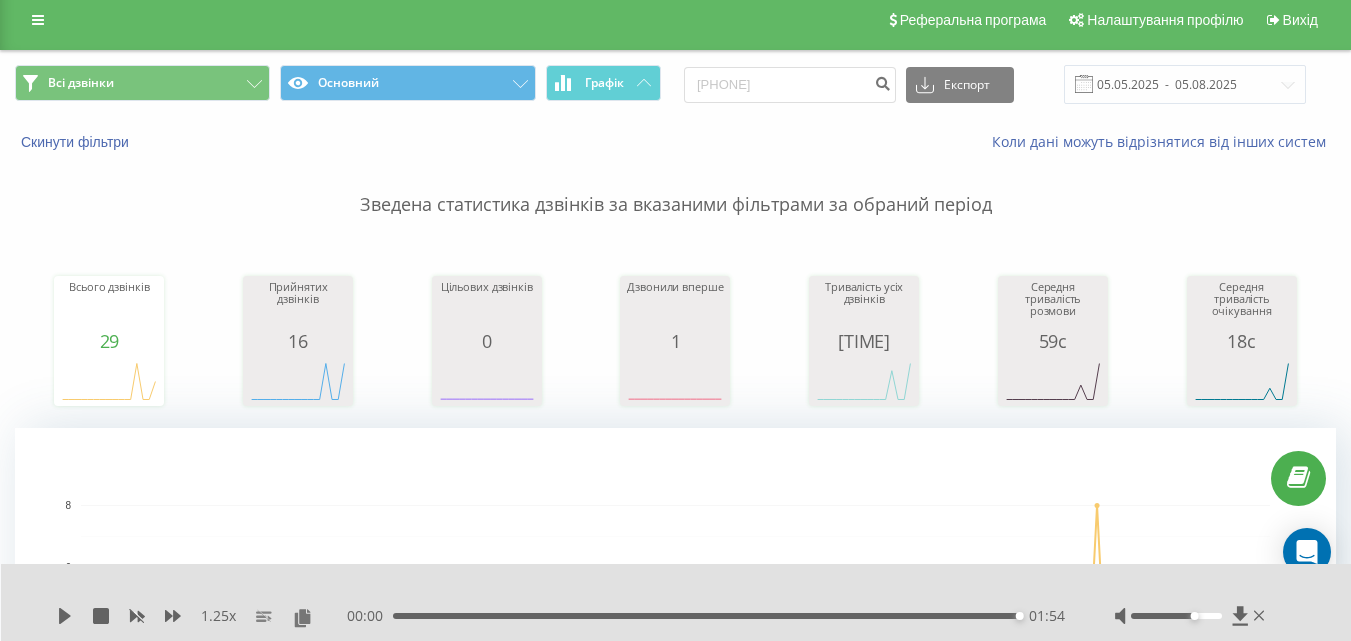 scroll, scrollTop: 0, scrollLeft: 0, axis: both 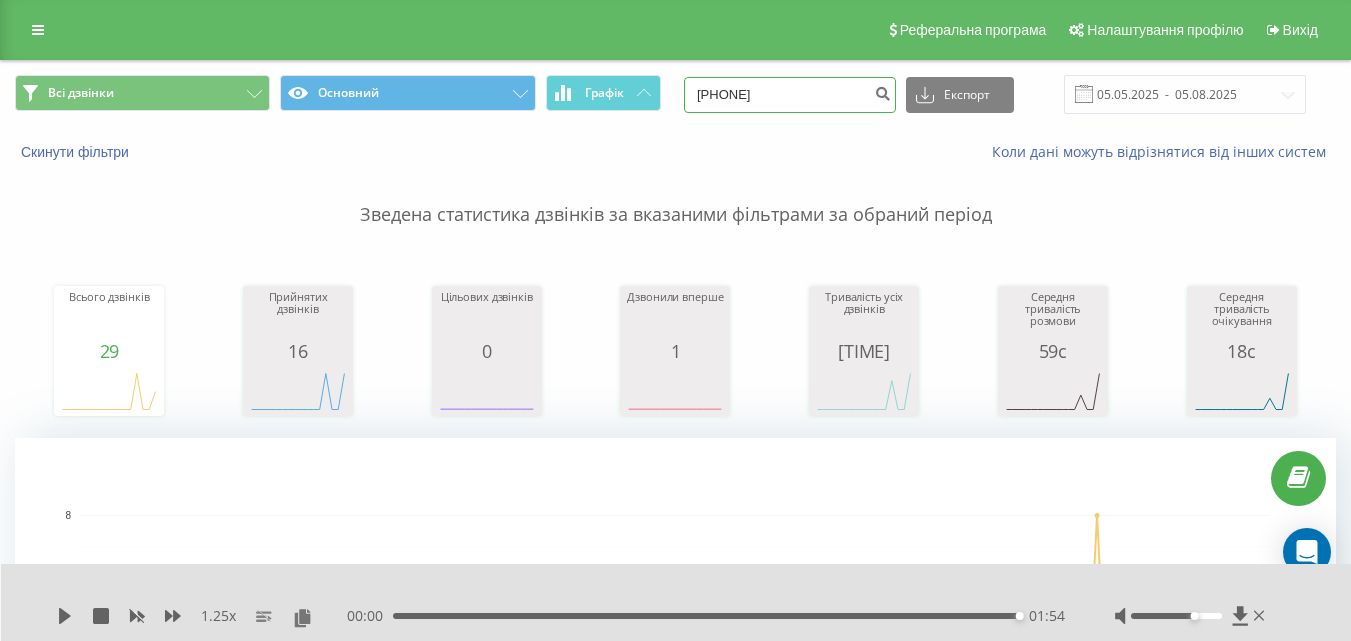 drag, startPoint x: 814, startPoint y: 104, endPoint x: 723, endPoint y: 91, distance: 91.92388 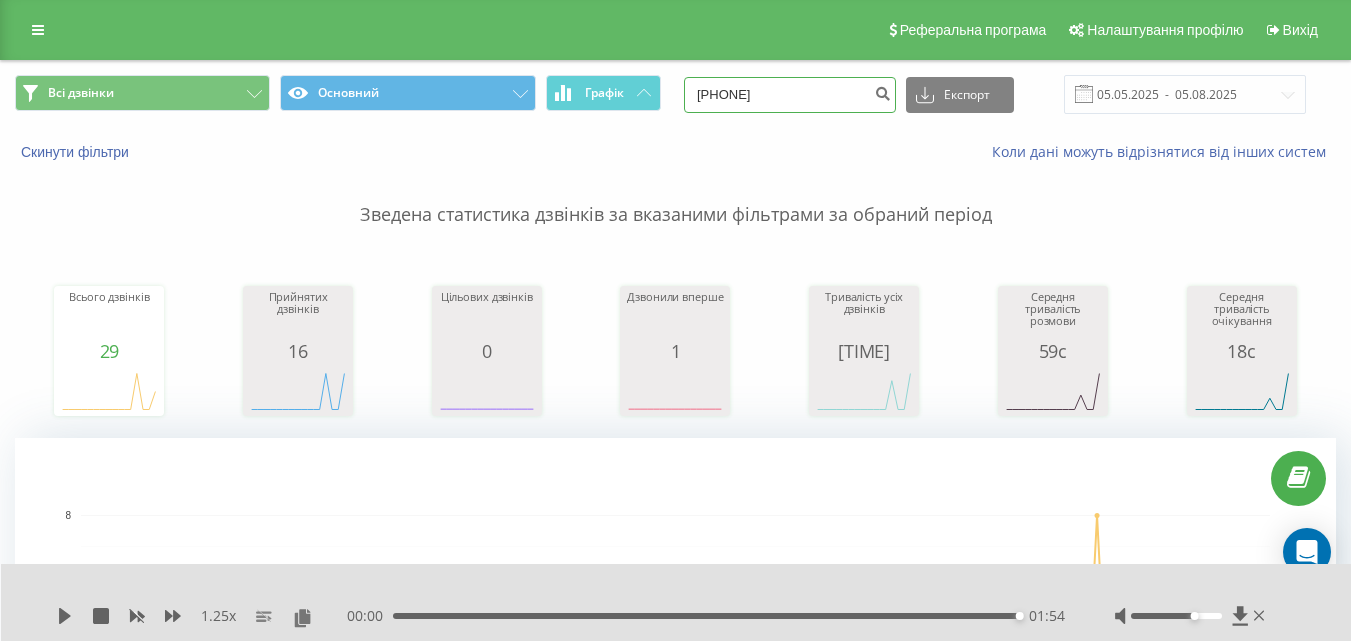 type on "0636195030" 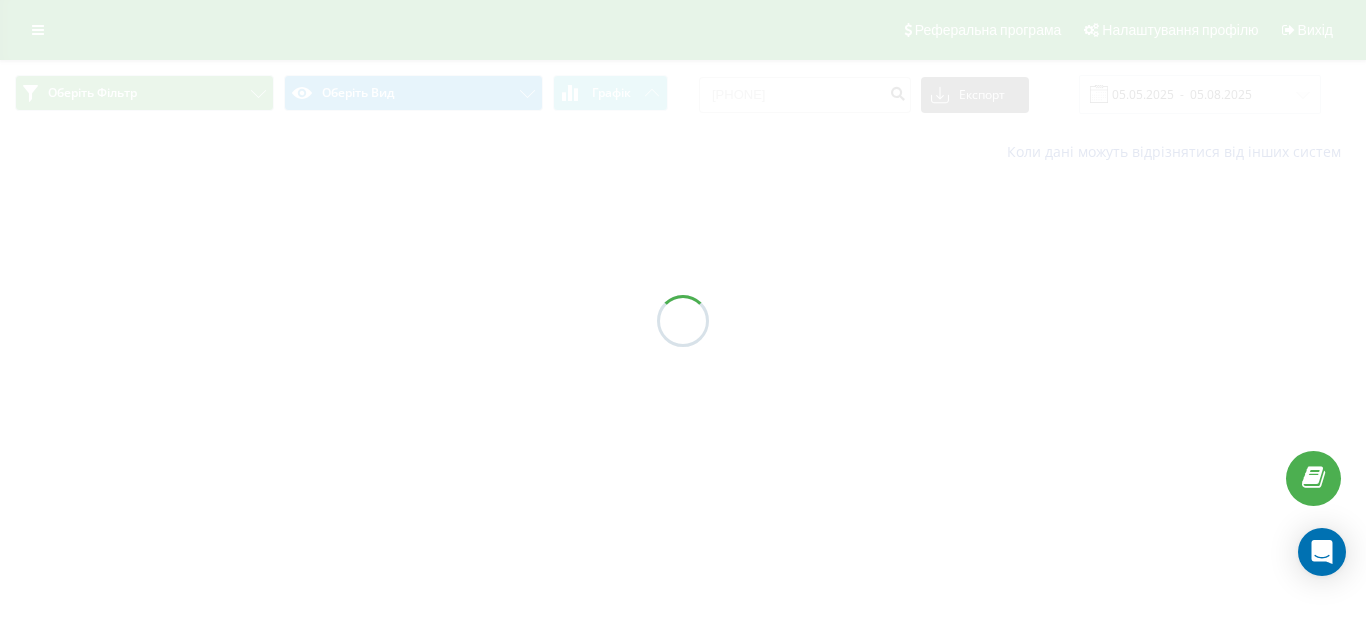 scroll, scrollTop: 0, scrollLeft: 0, axis: both 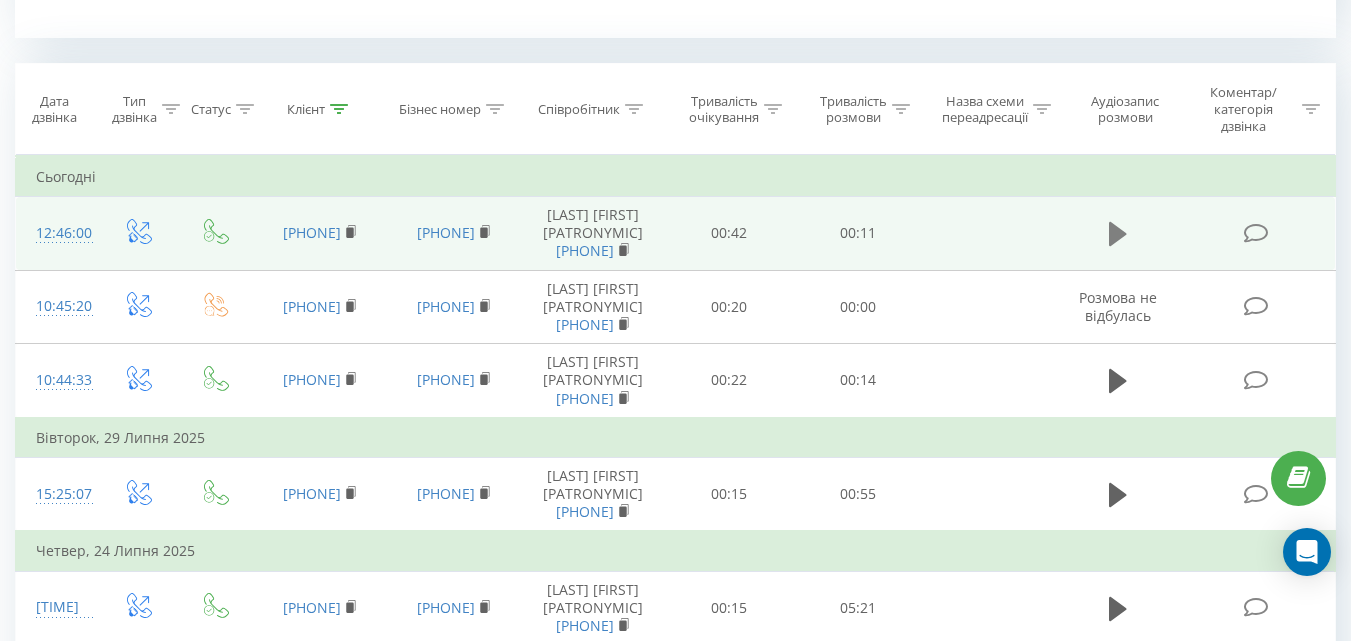 click at bounding box center (1118, 234) 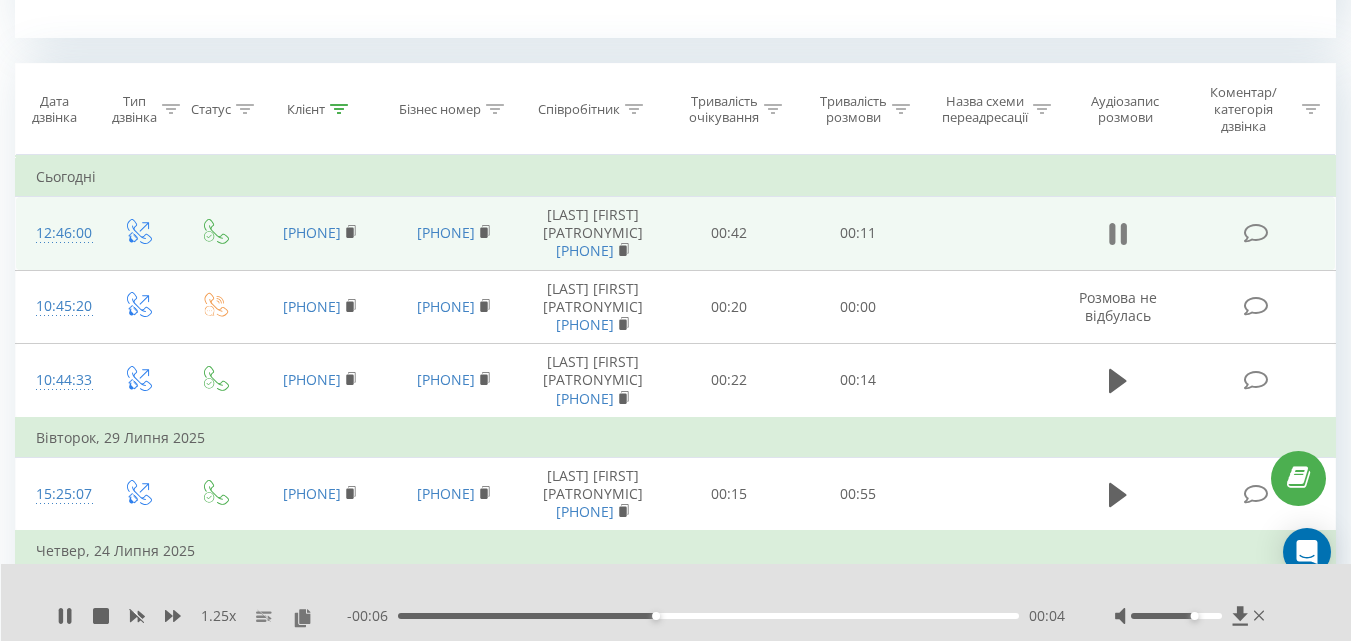 click 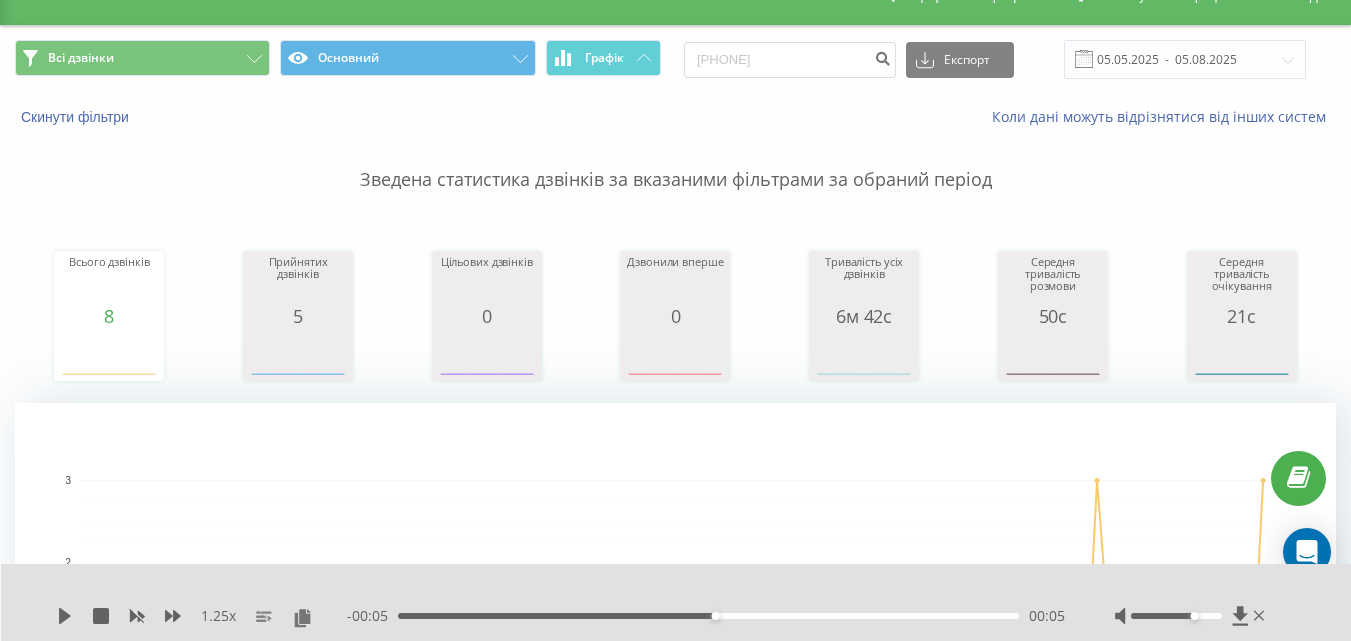 scroll, scrollTop: 0, scrollLeft: 0, axis: both 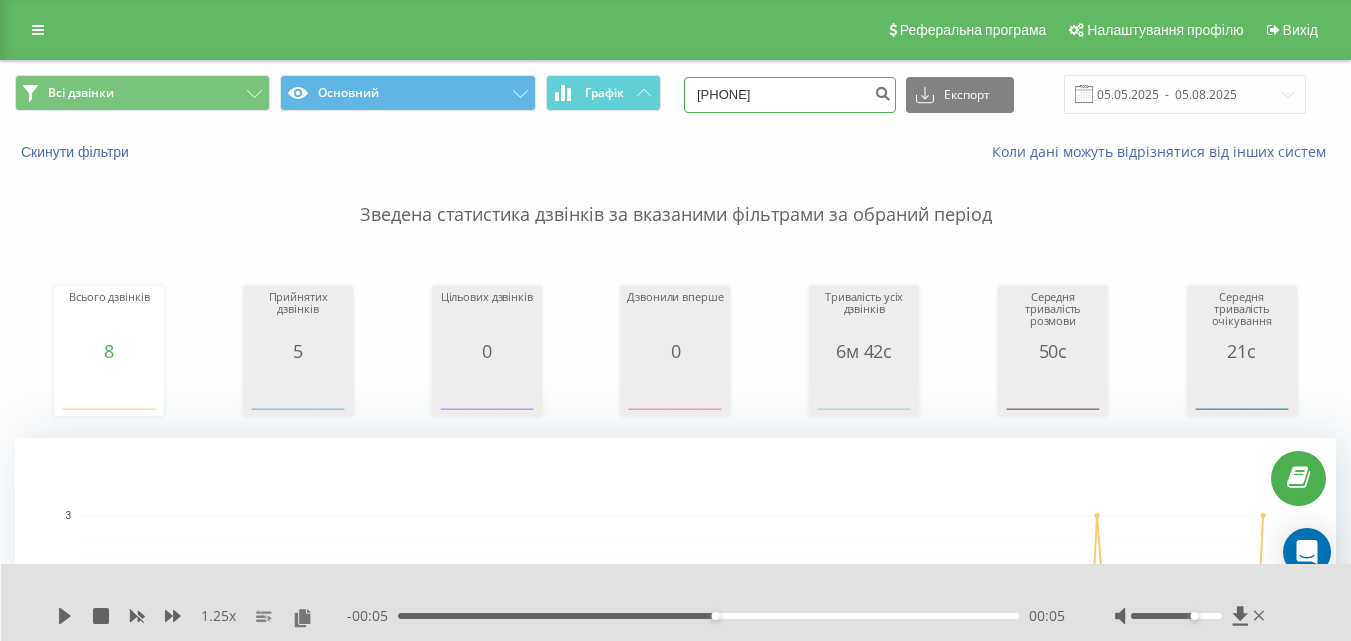 drag, startPoint x: 795, startPoint y: 93, endPoint x: 700, endPoint y: 93, distance: 95 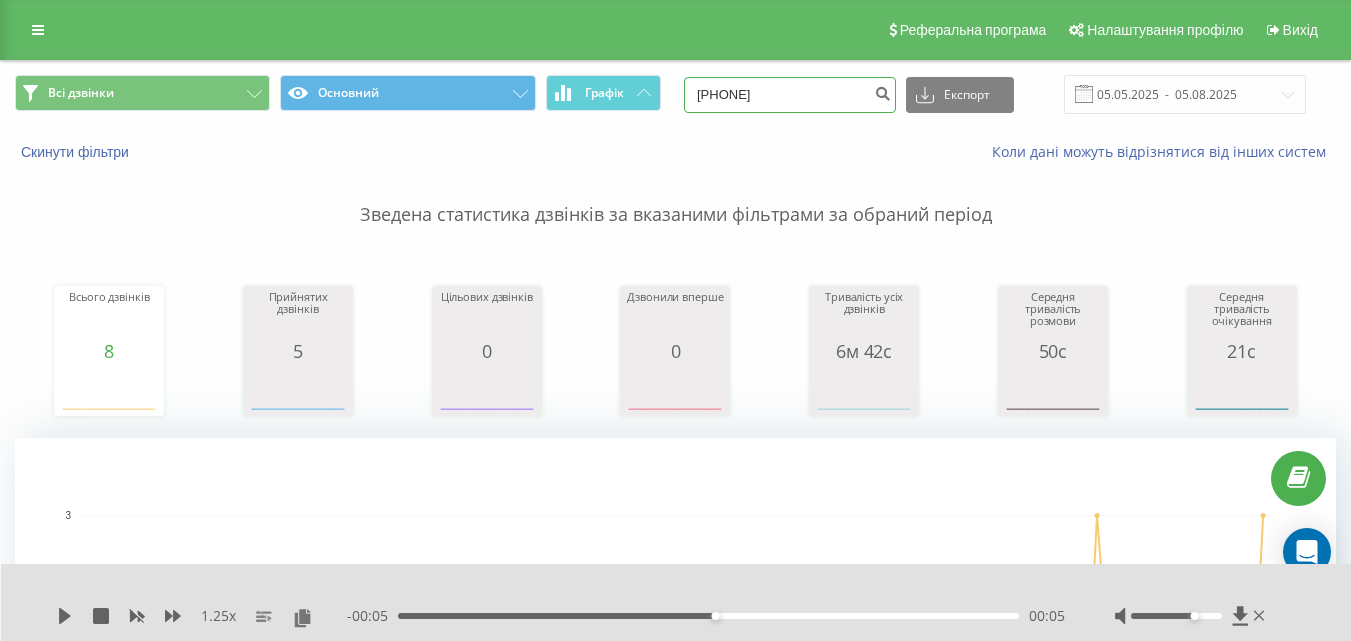 type on "0995505261" 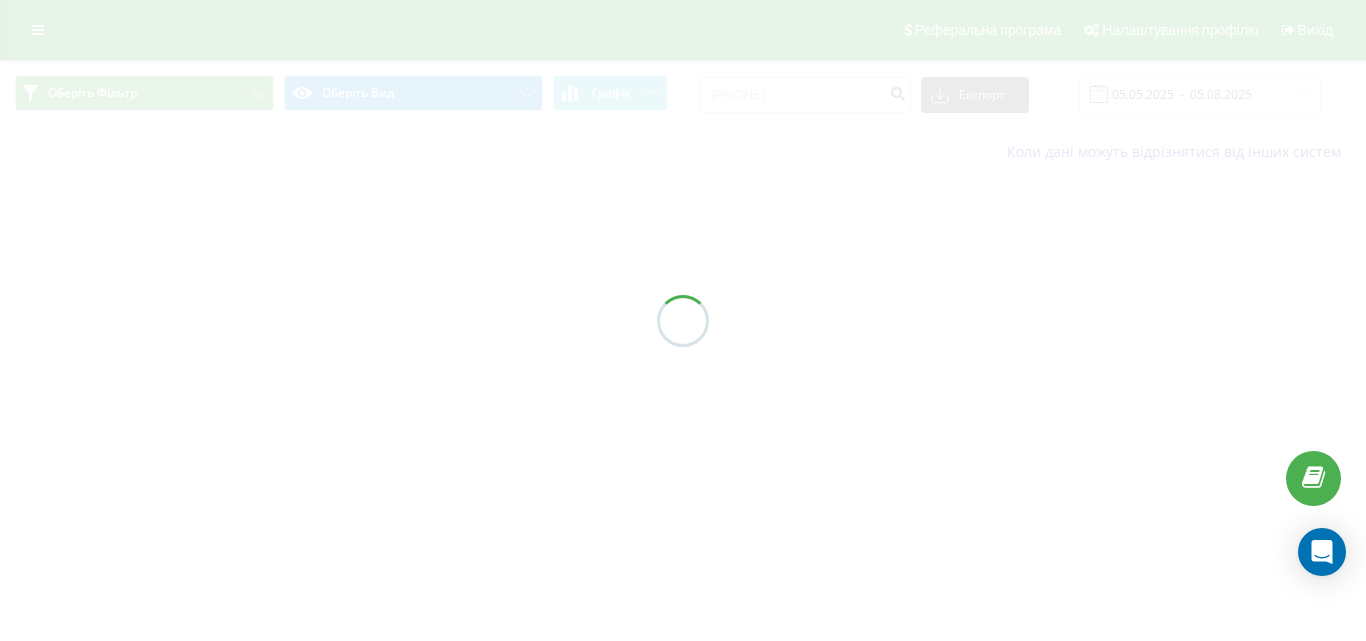 scroll, scrollTop: 0, scrollLeft: 0, axis: both 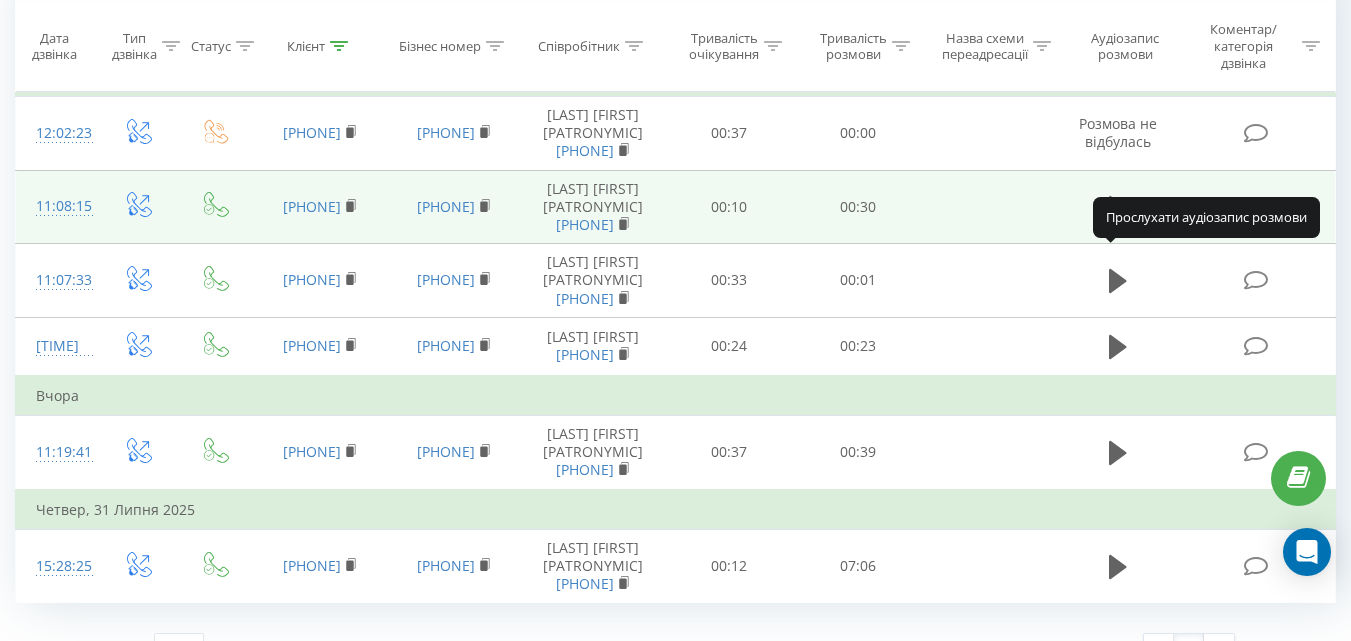 click 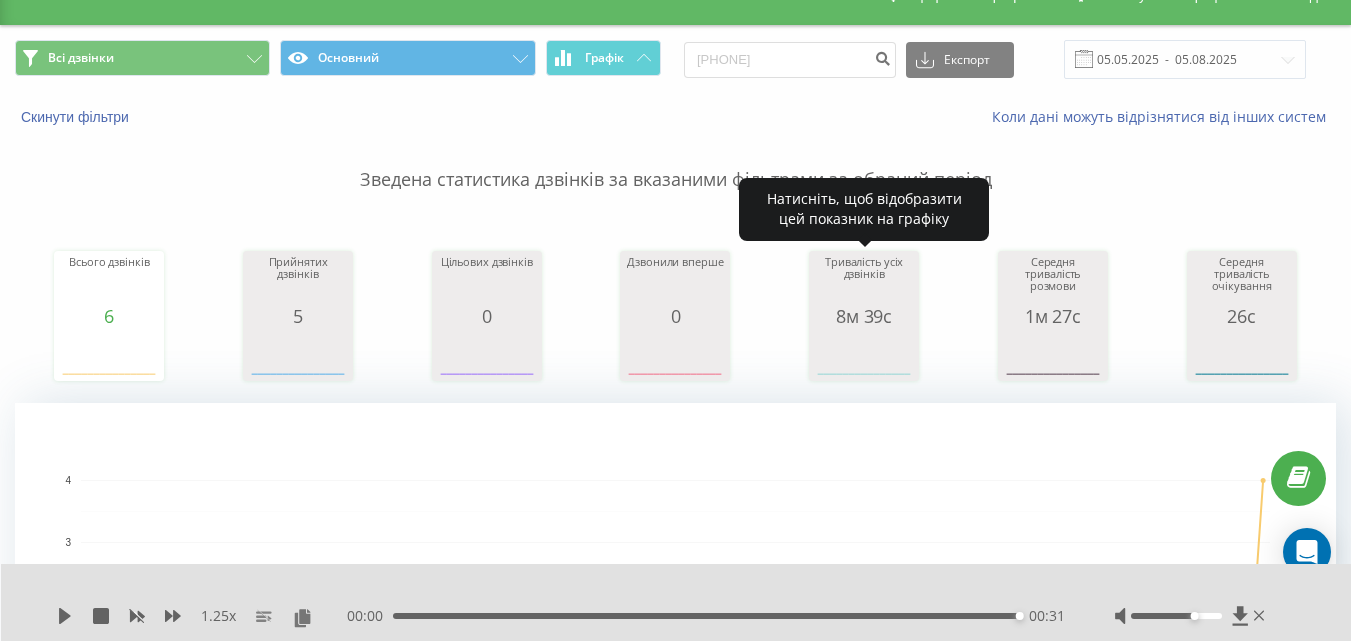 scroll, scrollTop: 0, scrollLeft: 0, axis: both 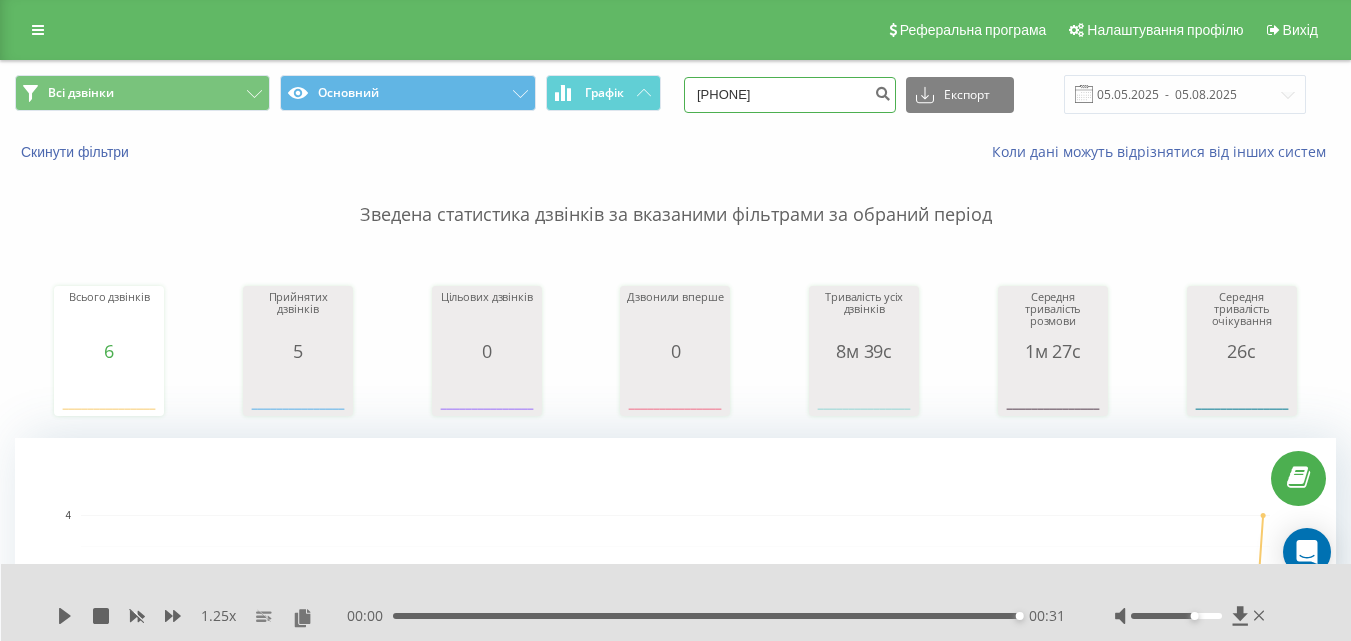 drag, startPoint x: 828, startPoint y: 92, endPoint x: 730, endPoint y: 81, distance: 98.61542 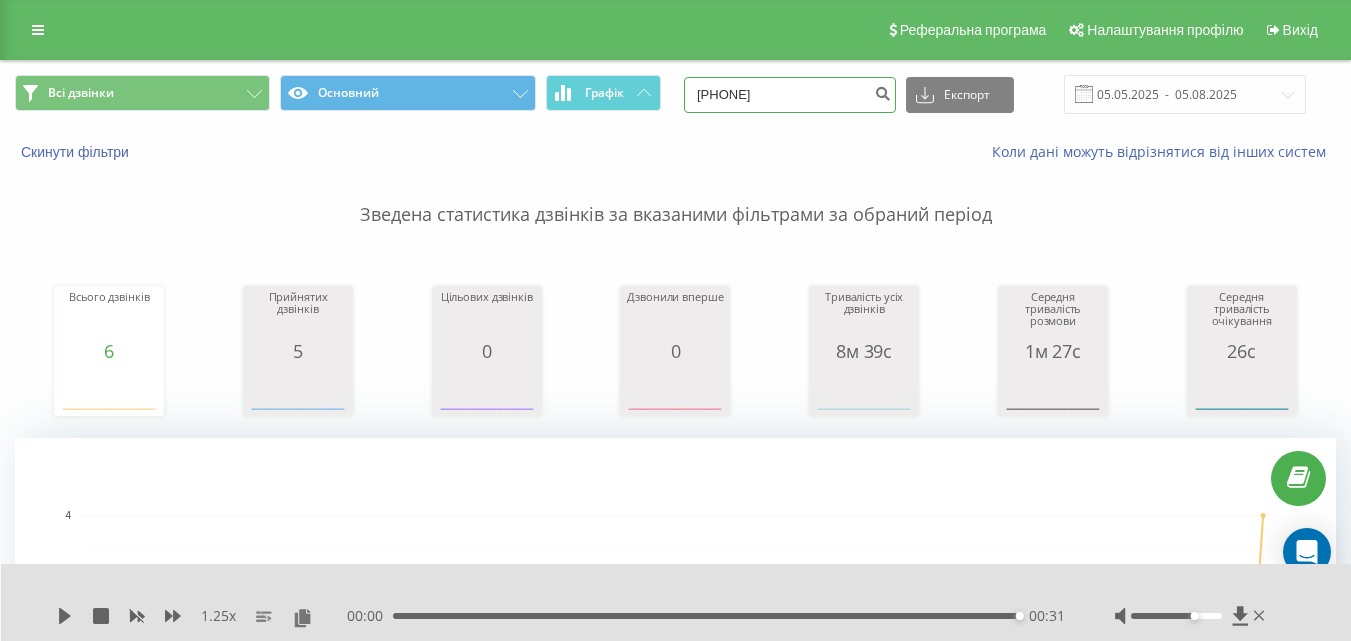 type on "0961207324" 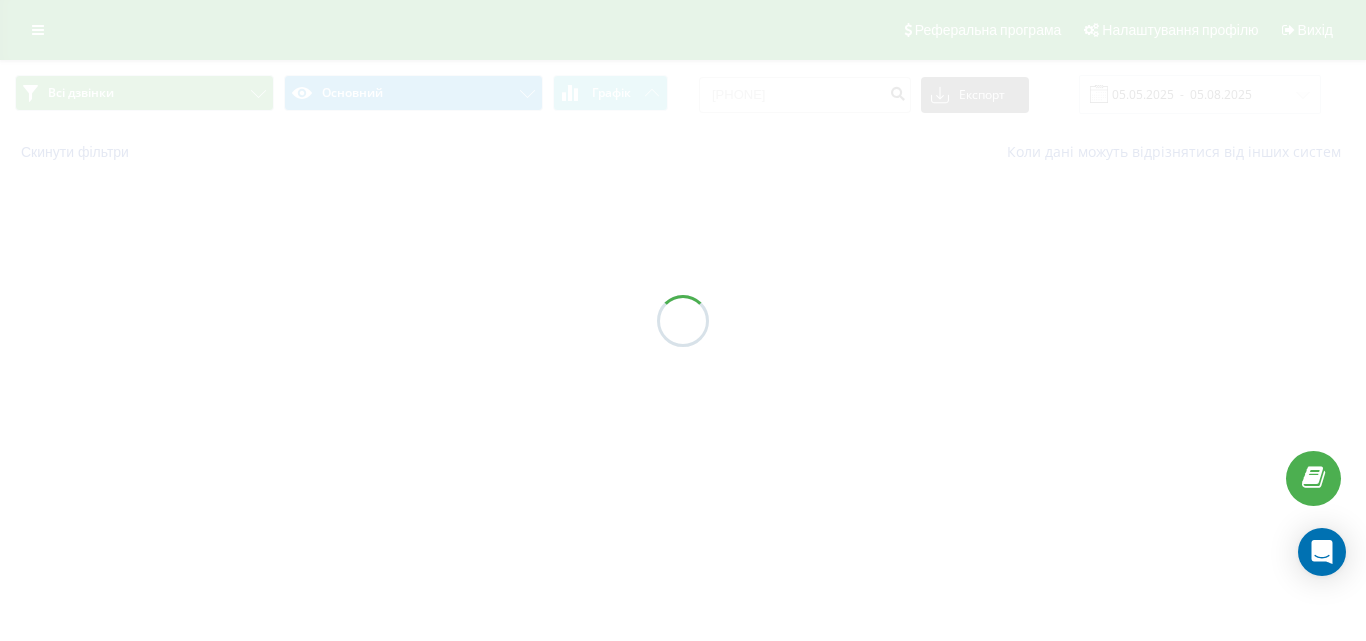 scroll, scrollTop: 0, scrollLeft: 0, axis: both 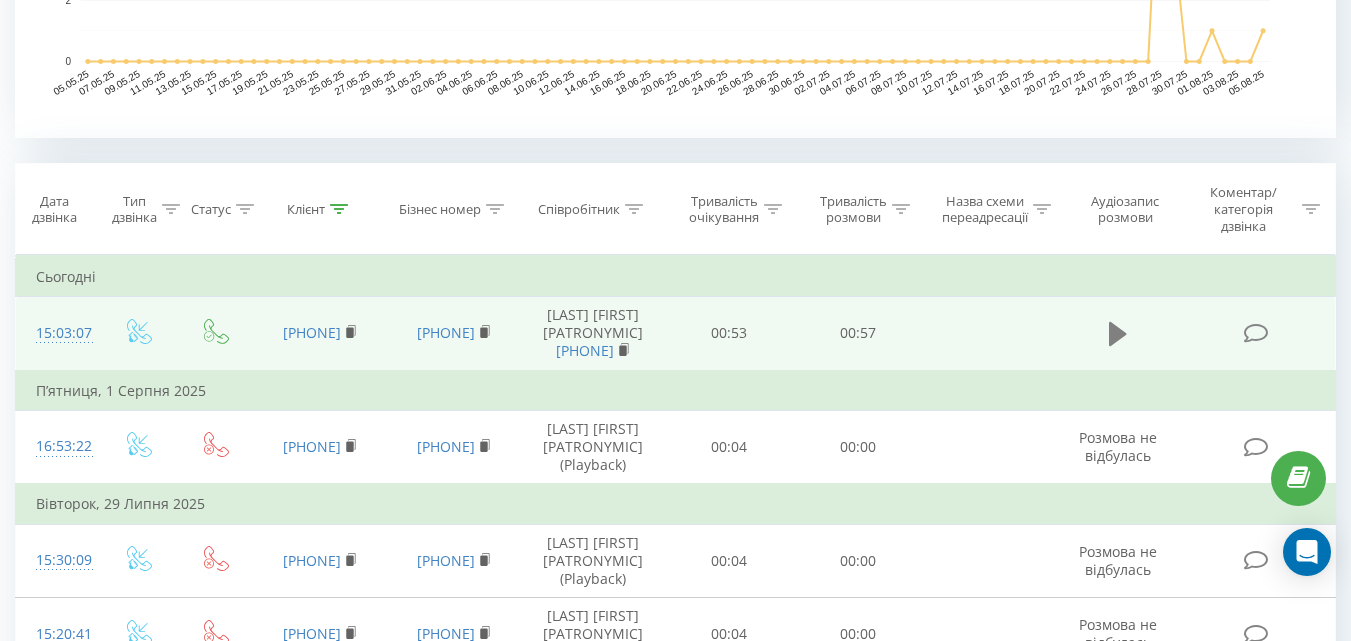 click 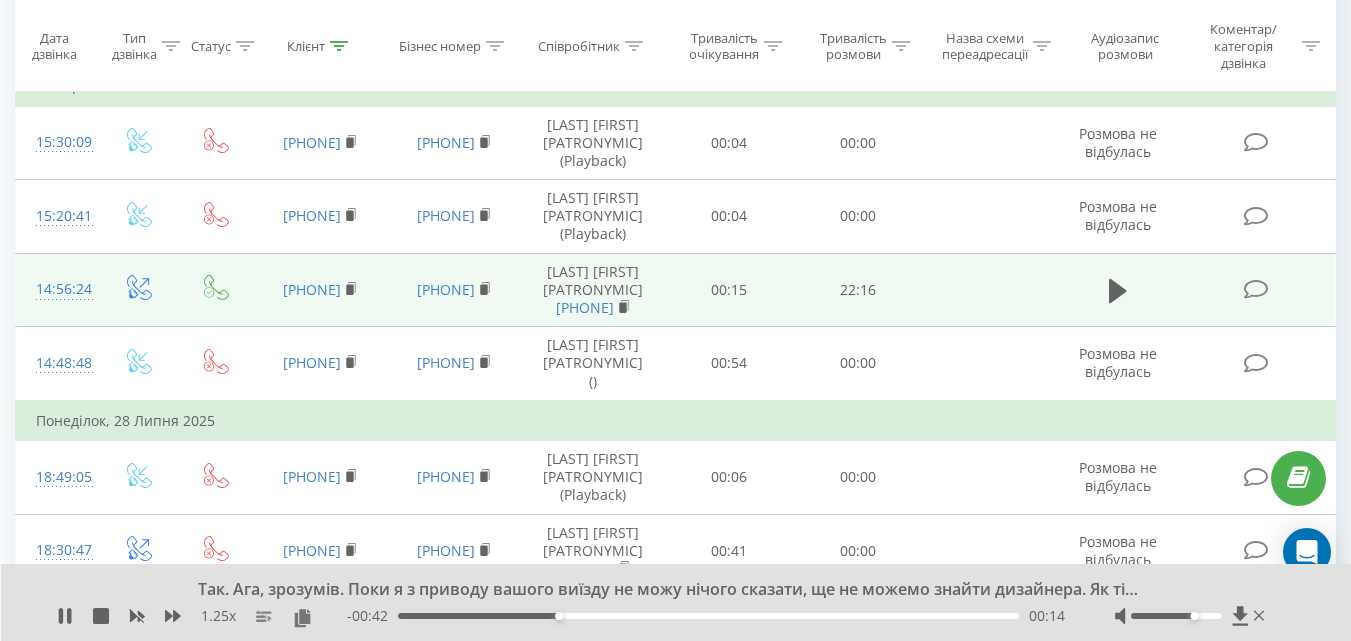scroll, scrollTop: 1159, scrollLeft: 0, axis: vertical 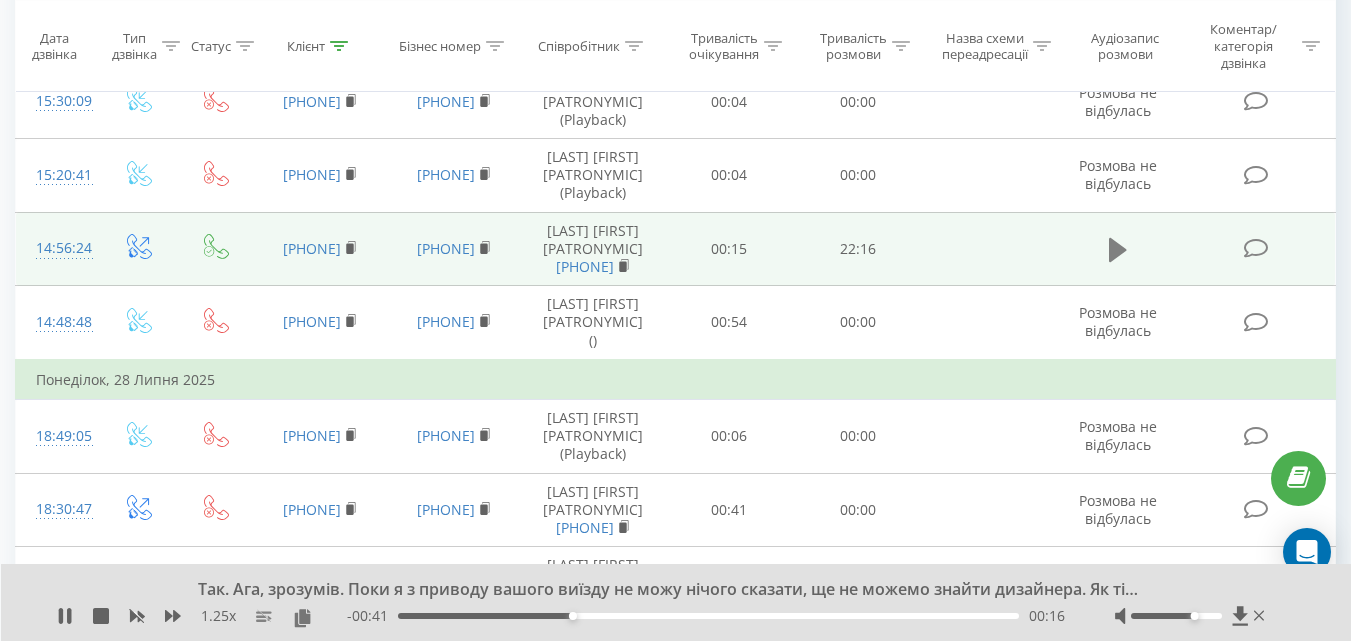 click 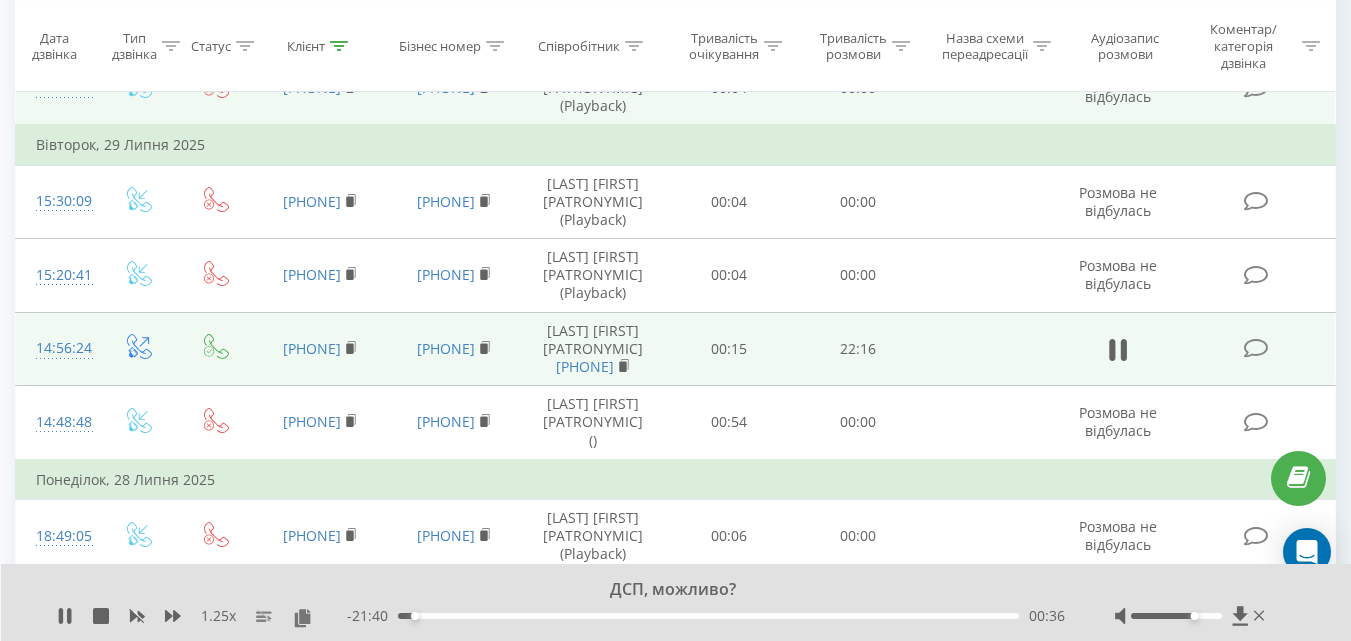 scroll, scrollTop: 1259, scrollLeft: 0, axis: vertical 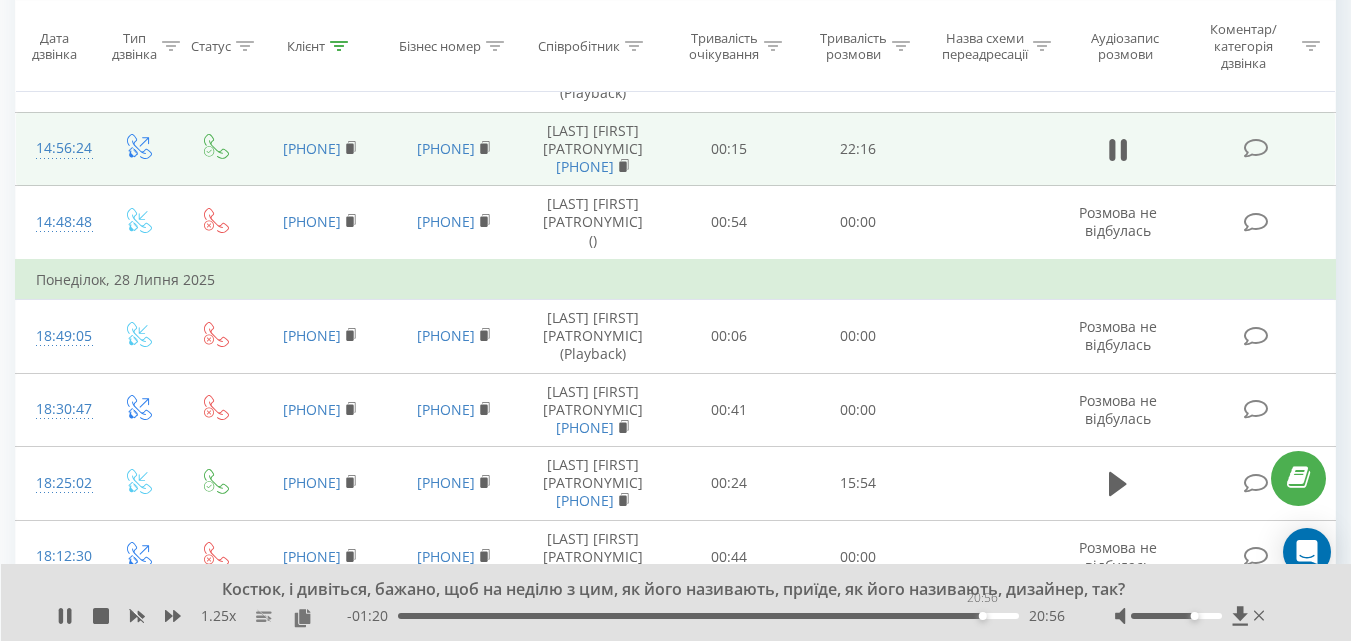 click on "20:56" at bounding box center [708, 616] 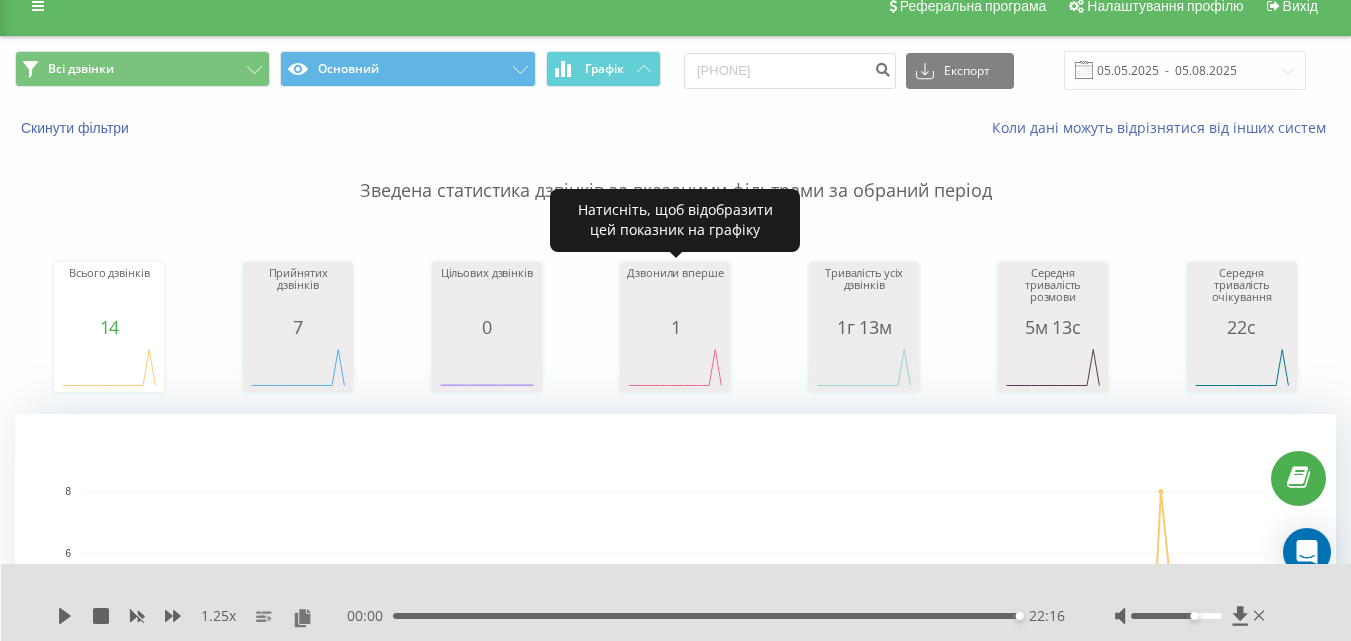 scroll, scrollTop: 0, scrollLeft: 0, axis: both 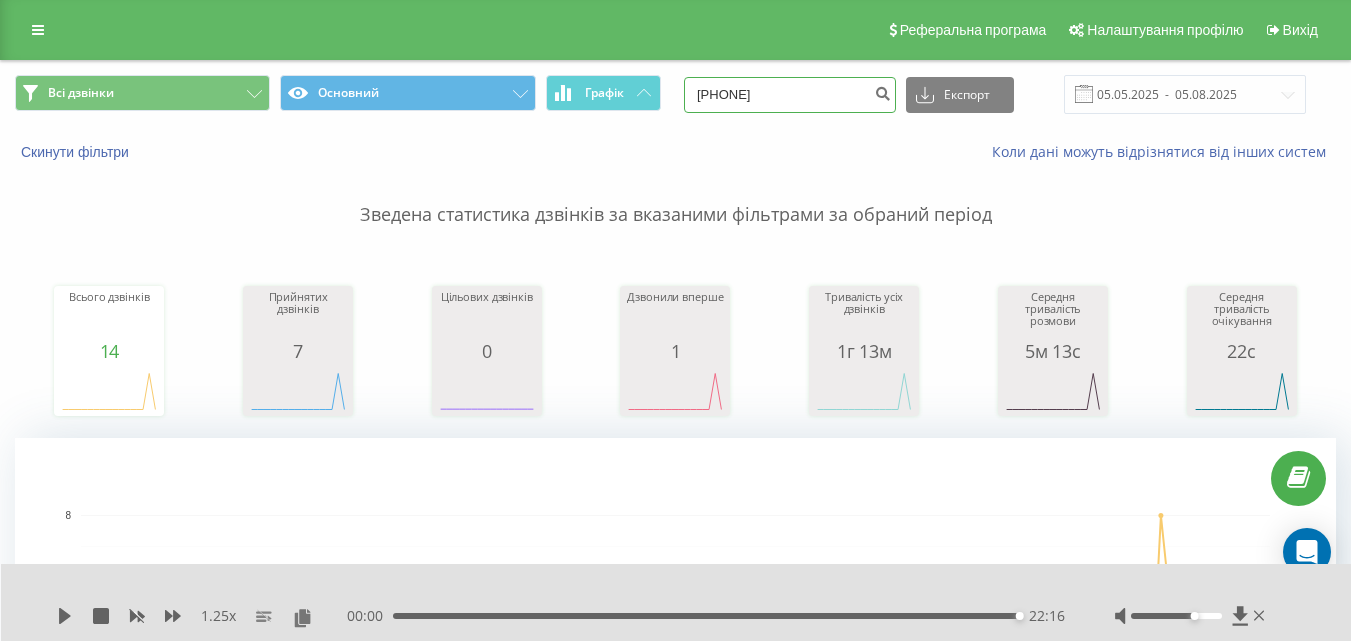 drag, startPoint x: 812, startPoint y: 96, endPoint x: 696, endPoint y: 79, distance: 117.239075 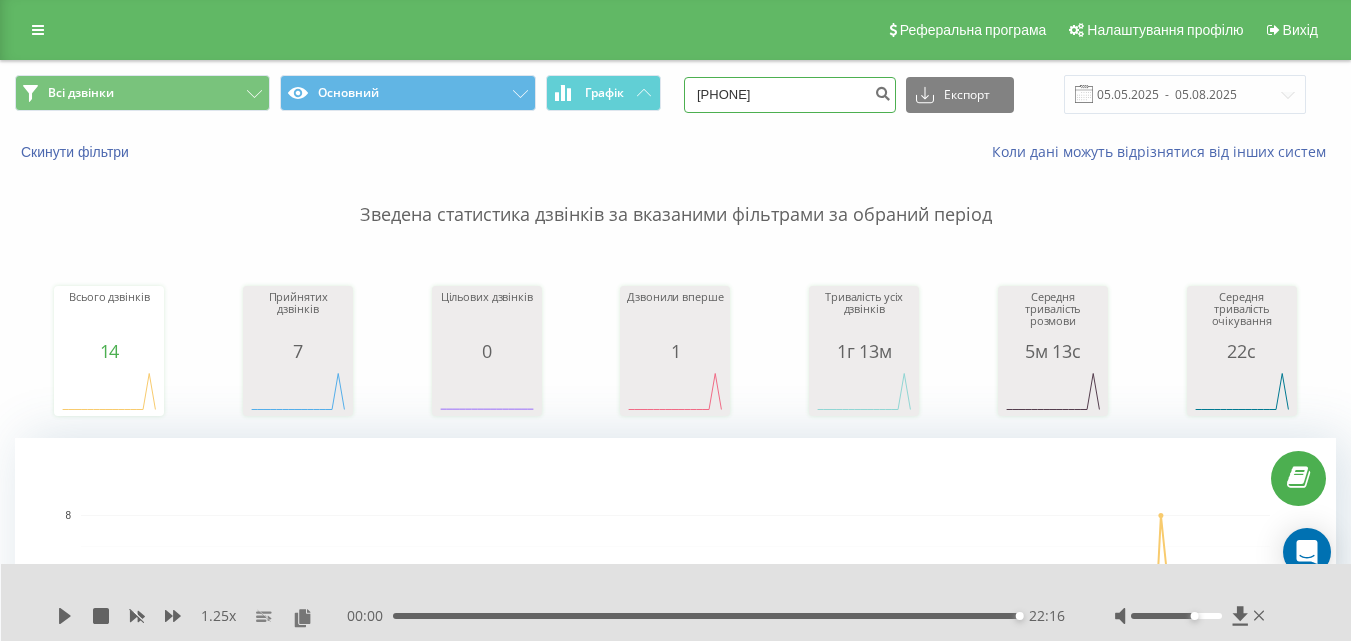 type on "[PHONE]" 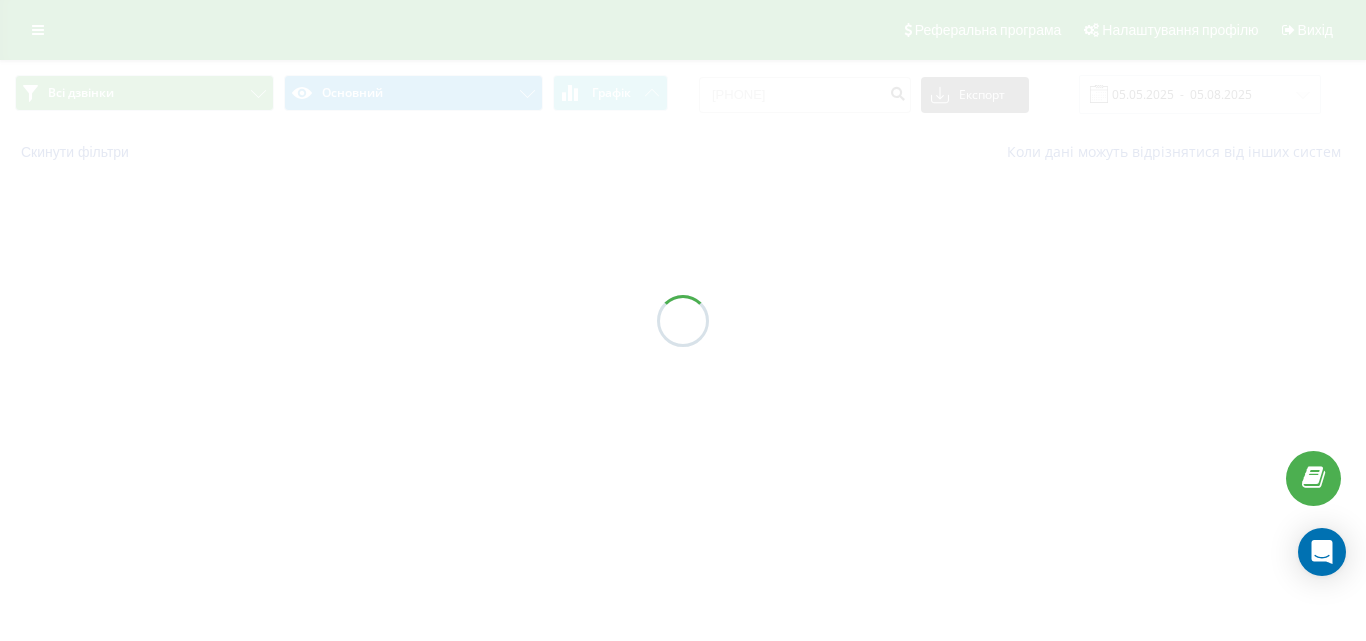 scroll, scrollTop: 0, scrollLeft: 0, axis: both 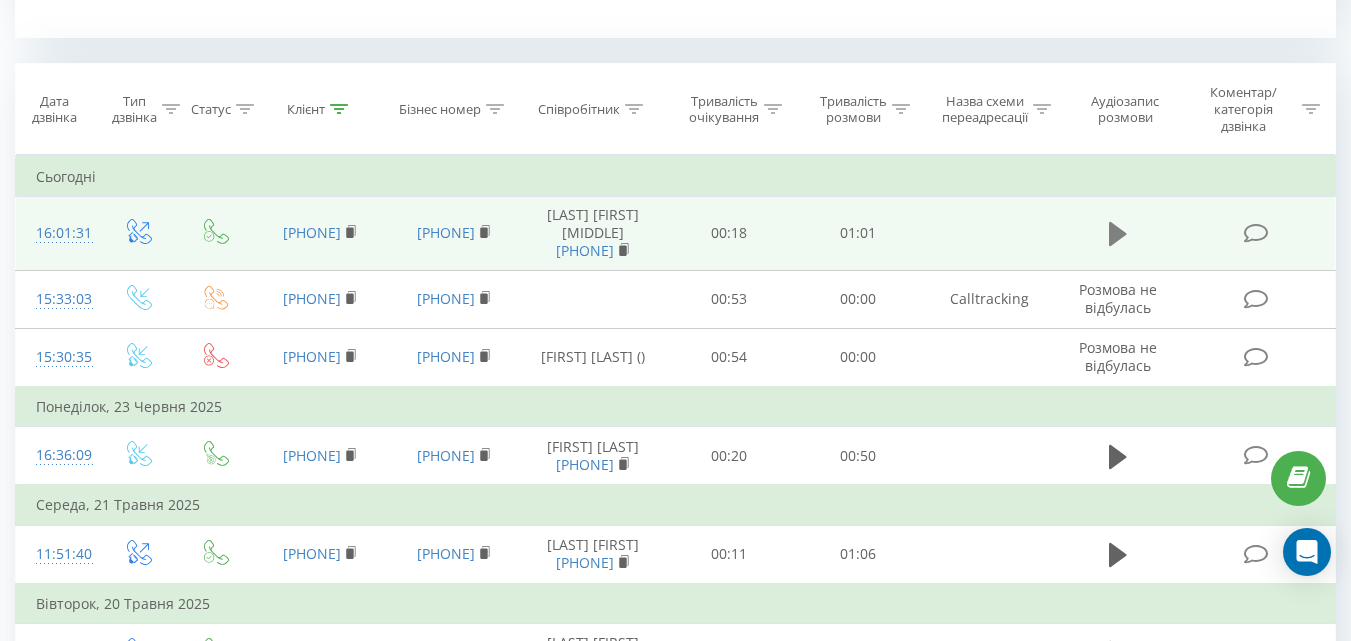 click 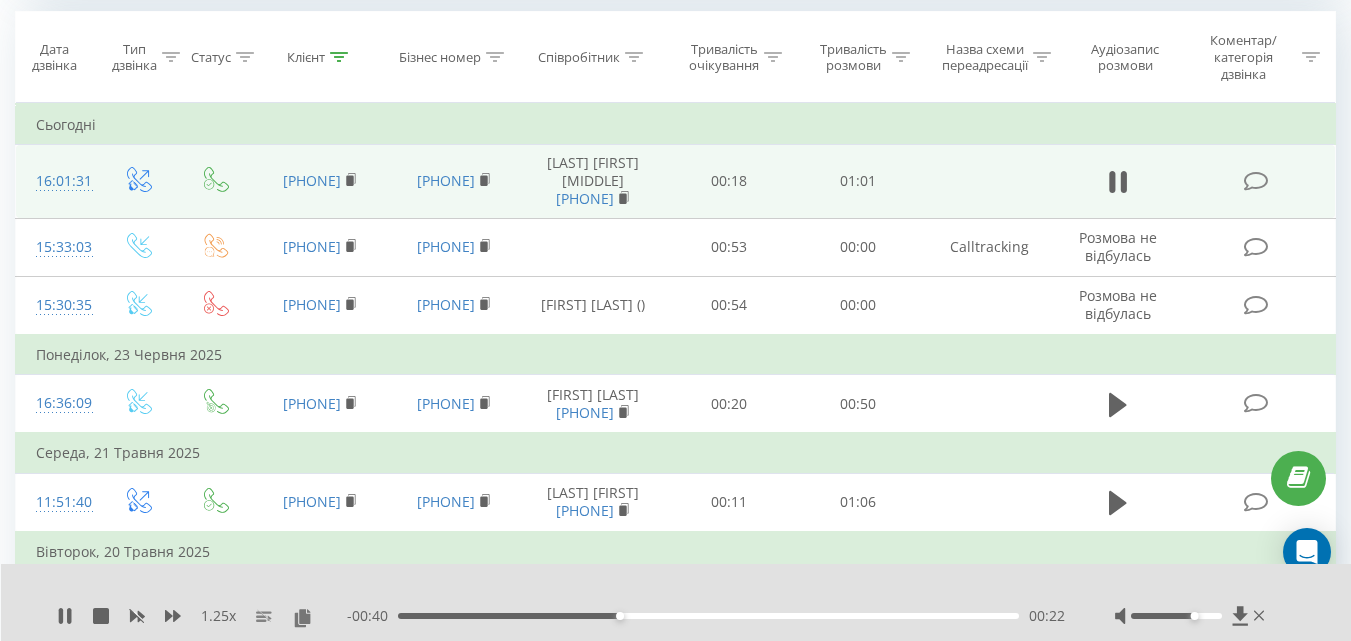 scroll, scrollTop: 900, scrollLeft: 0, axis: vertical 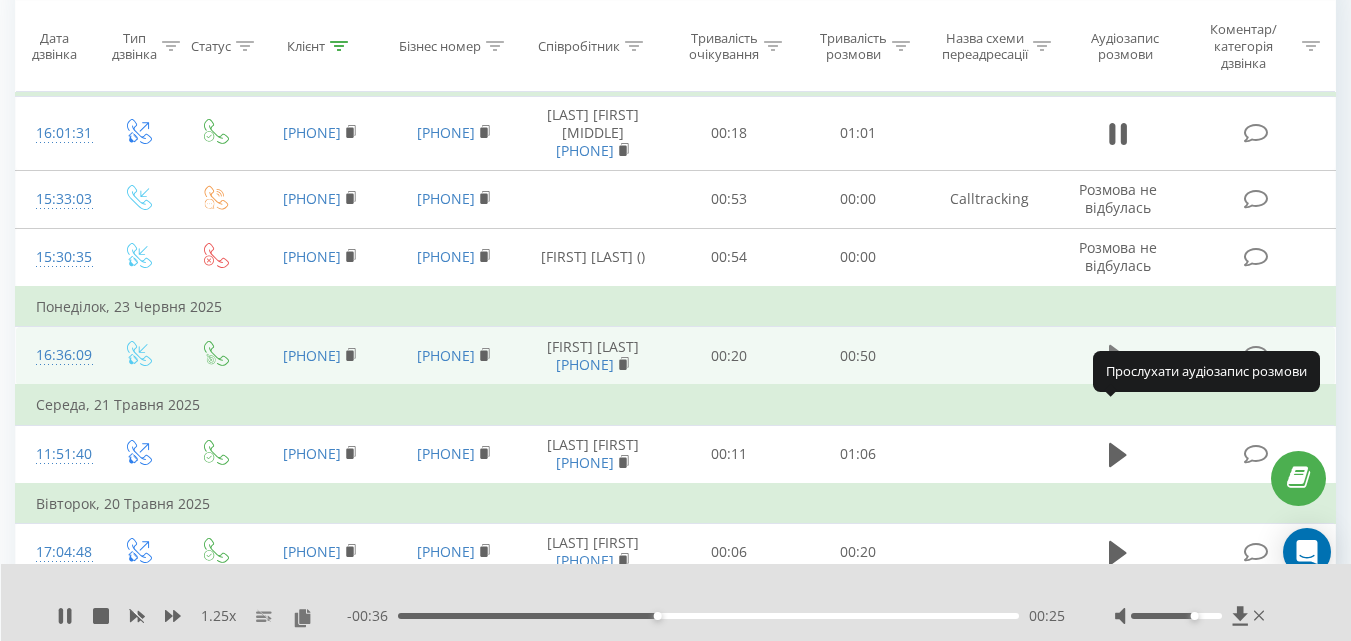 click 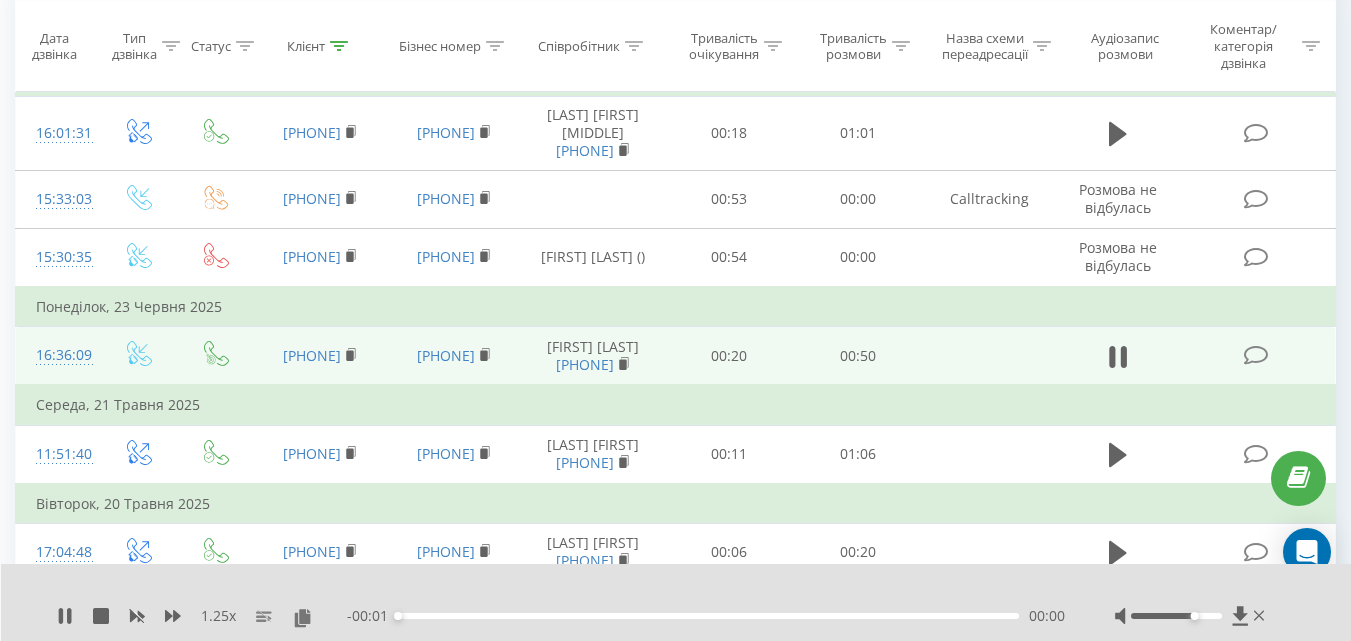 scroll, scrollTop: 1000, scrollLeft: 0, axis: vertical 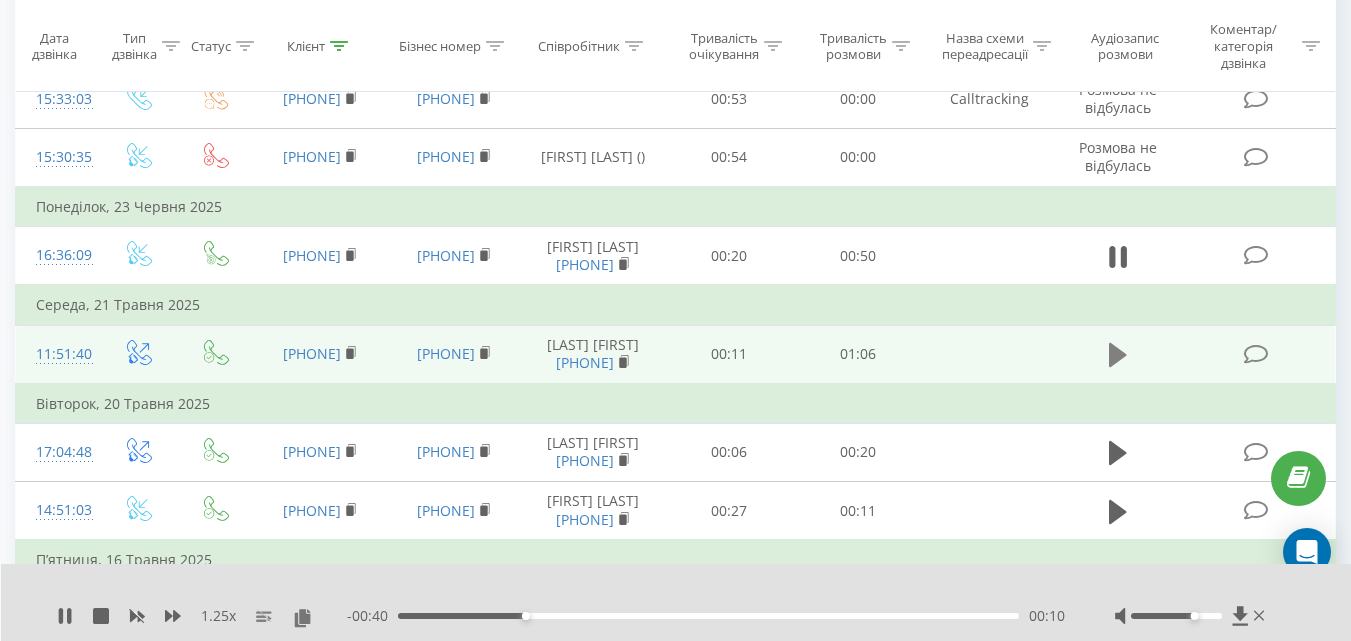 click 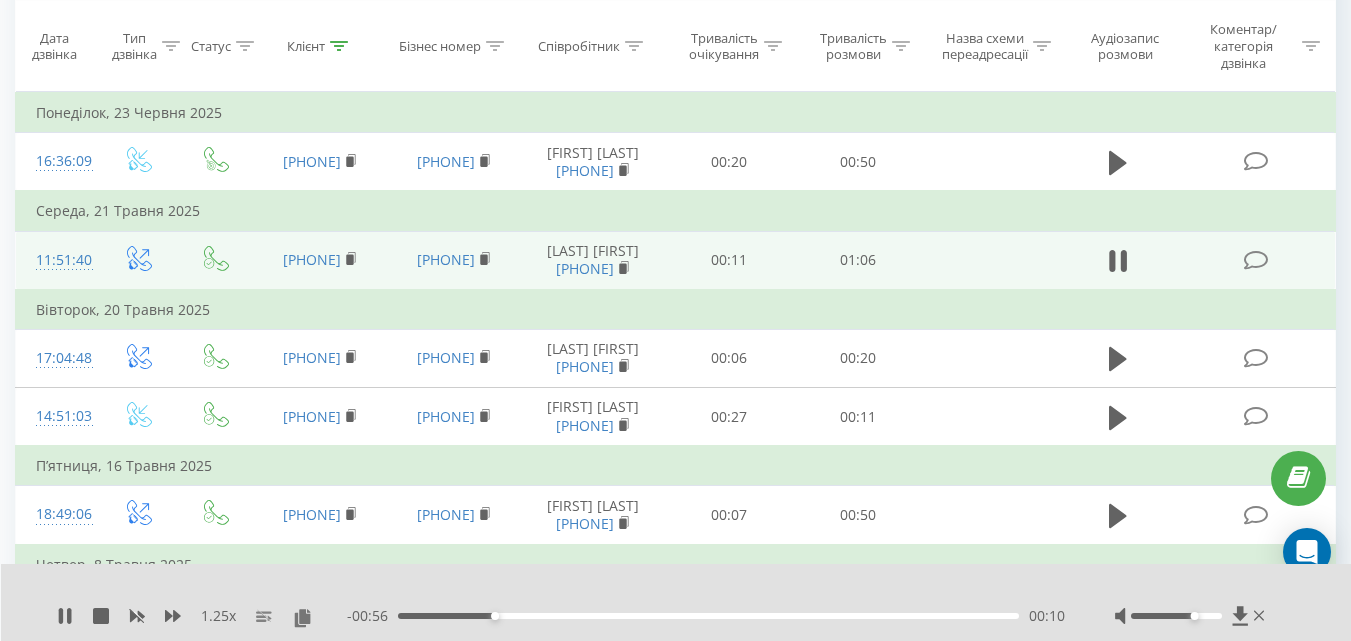 scroll, scrollTop: 1000, scrollLeft: 0, axis: vertical 